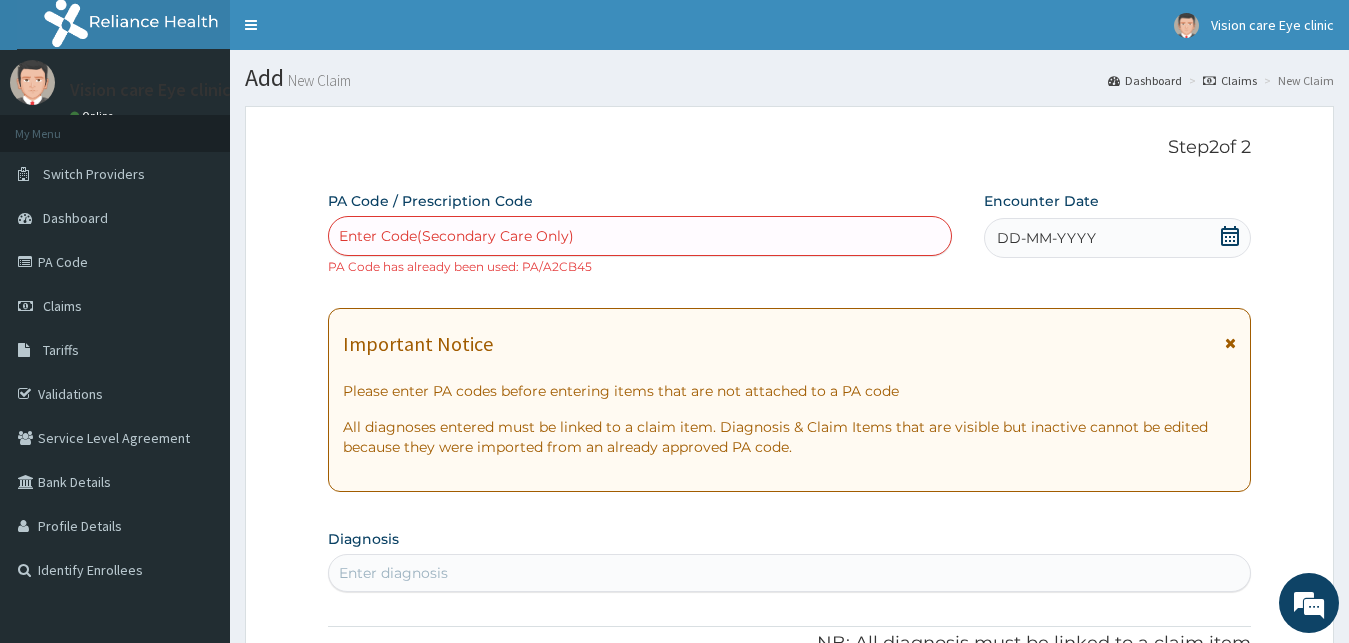 scroll, scrollTop: 510, scrollLeft: 0, axis: vertical 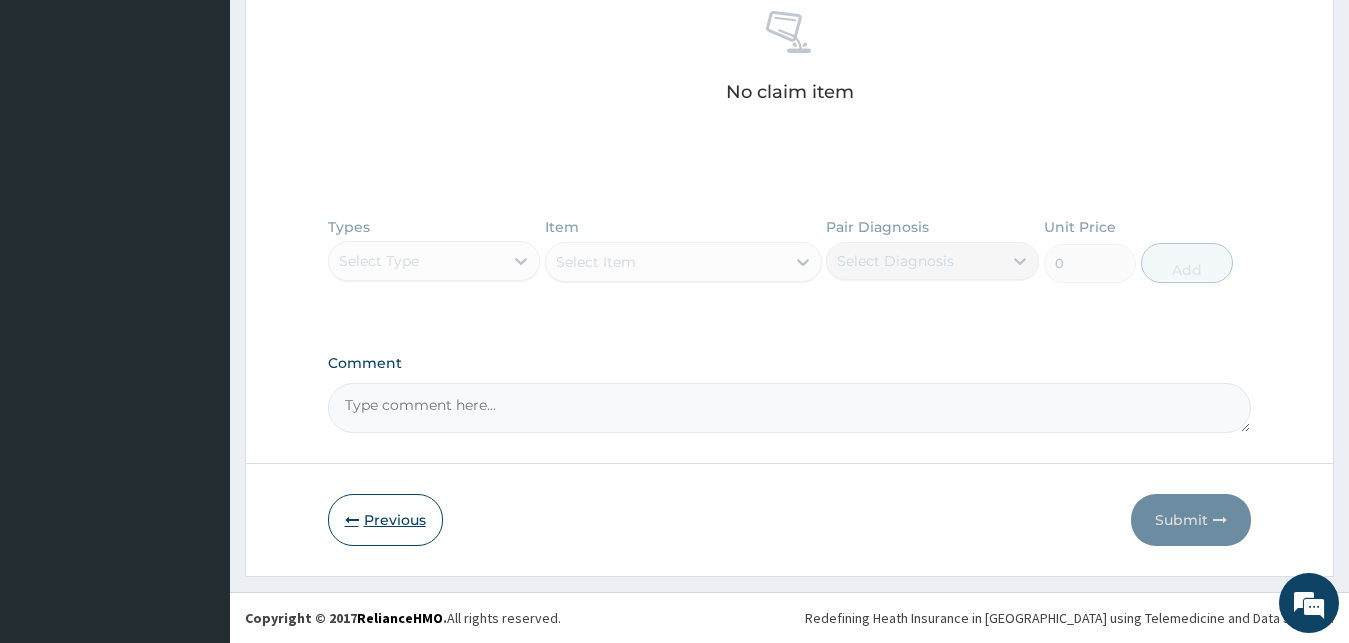 click on "Previous" at bounding box center [385, 520] 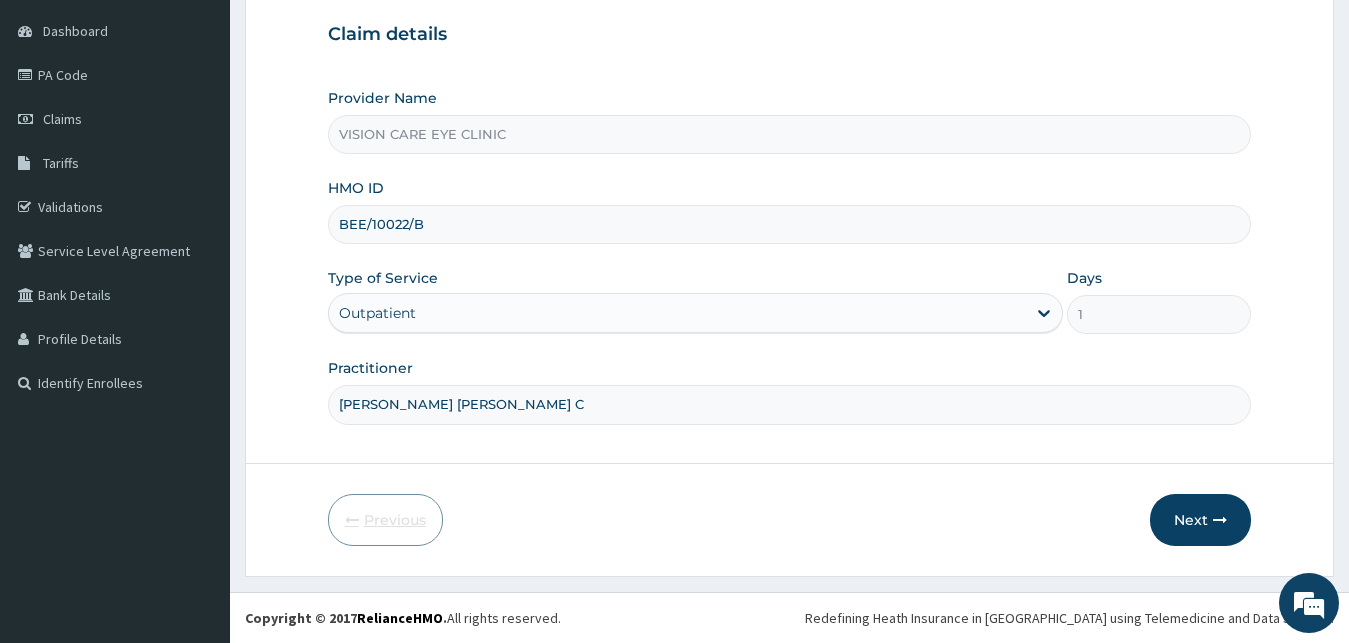 scroll, scrollTop: 187, scrollLeft: 0, axis: vertical 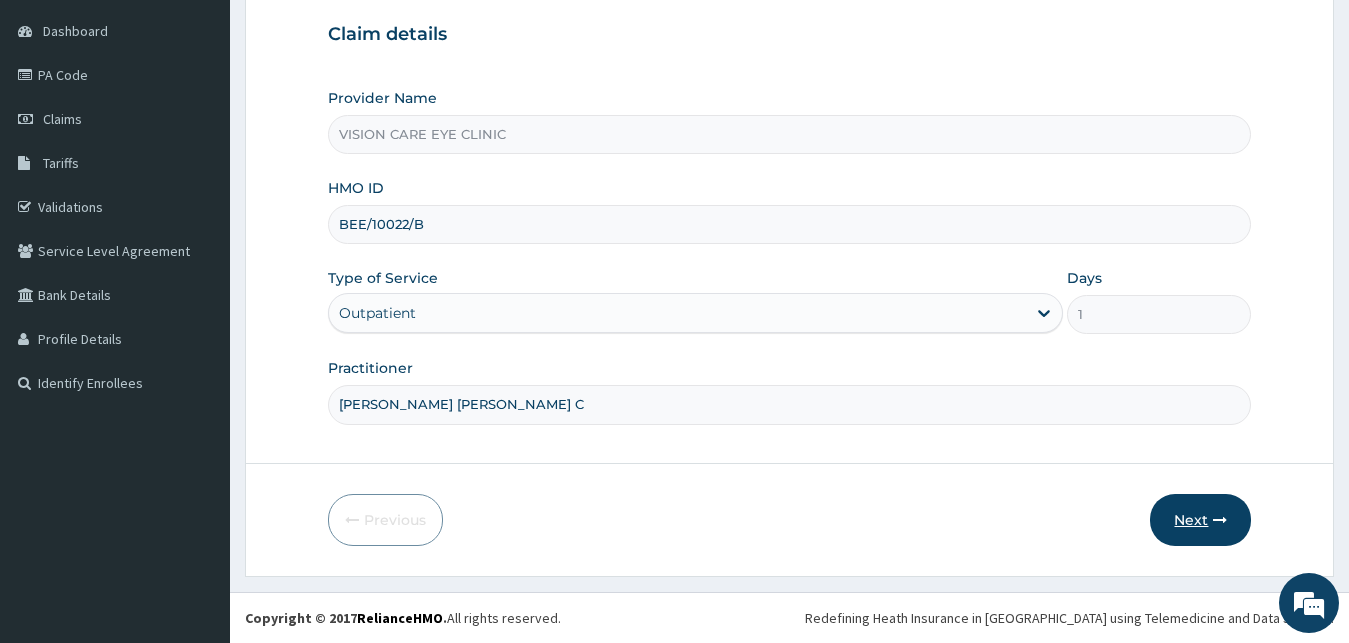 click on "Next" at bounding box center (1200, 520) 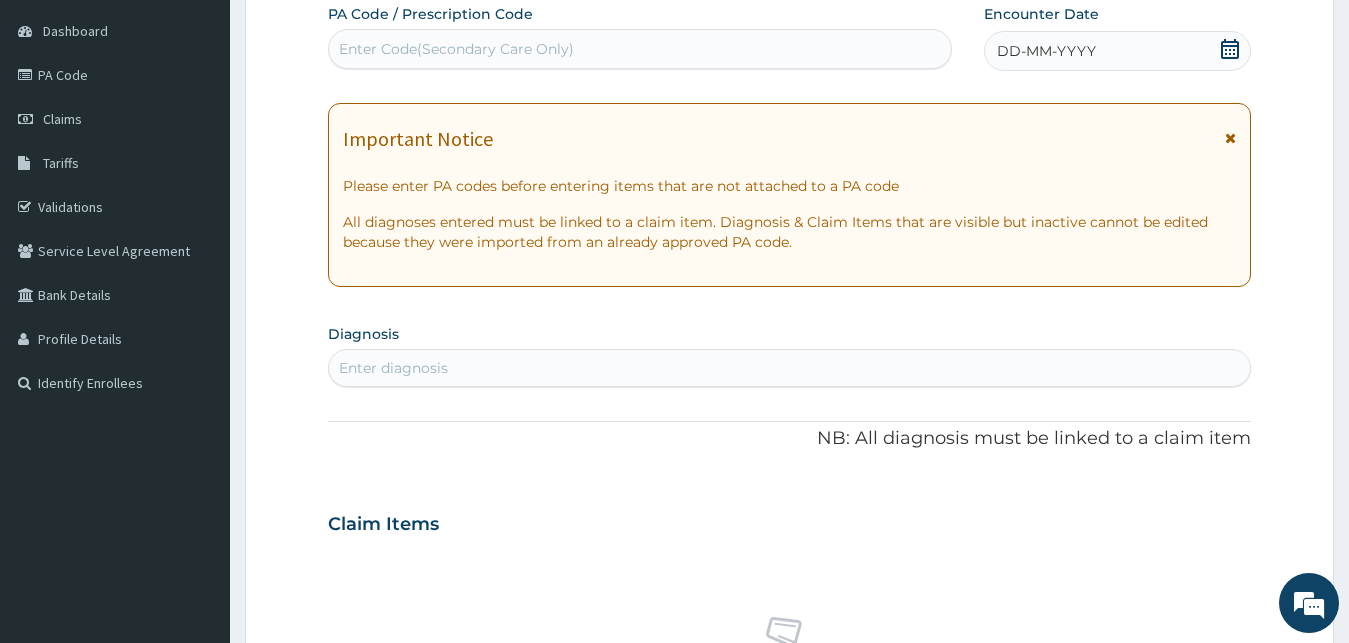 scroll, scrollTop: 0, scrollLeft: 0, axis: both 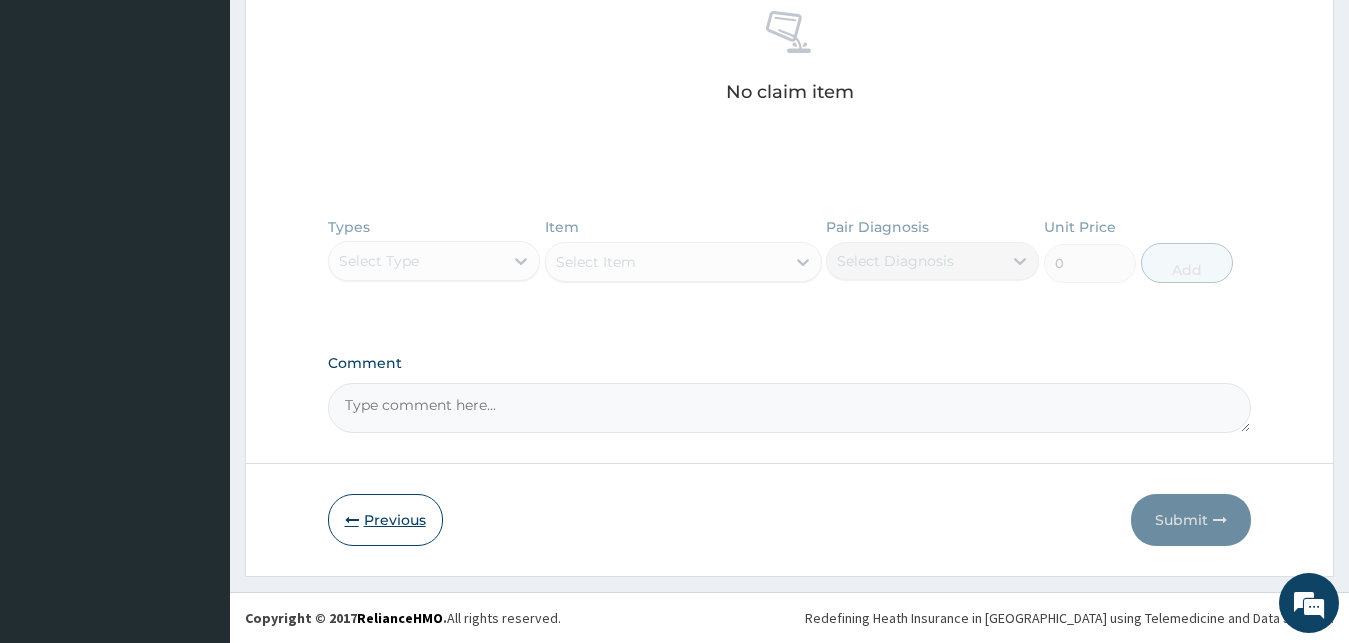 click on "Previous" at bounding box center (385, 520) 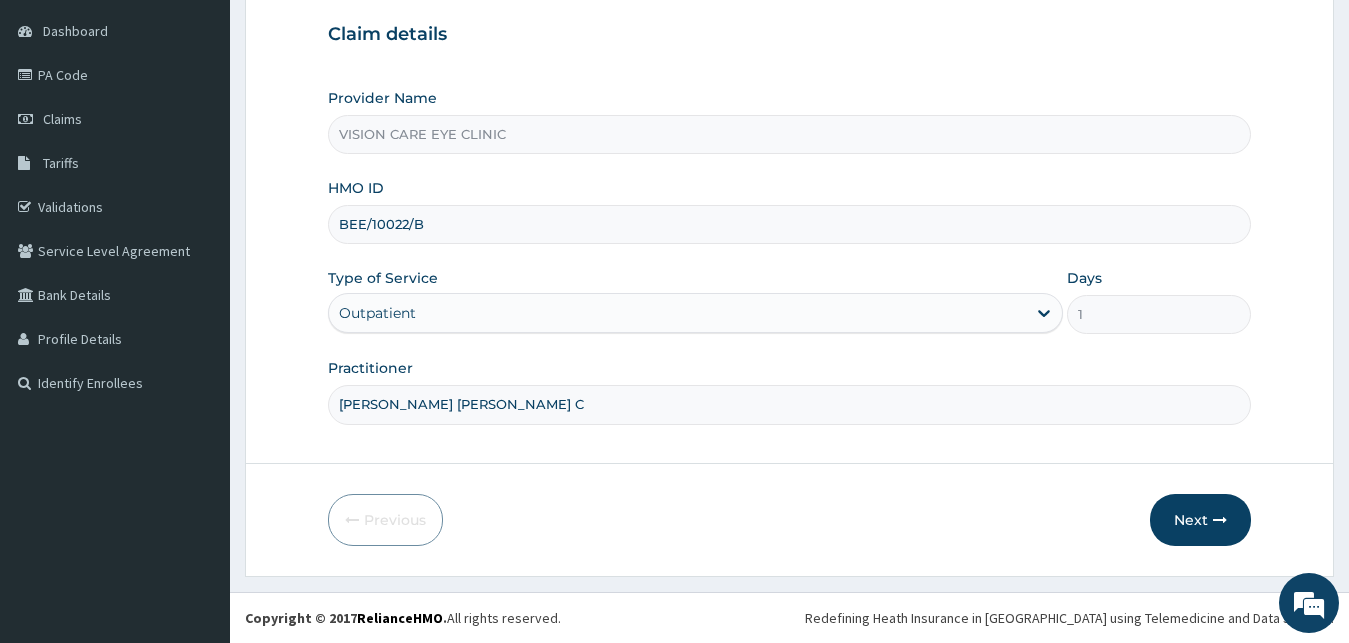 drag, startPoint x: 441, startPoint y: 232, endPoint x: 317, endPoint y: 232, distance: 124 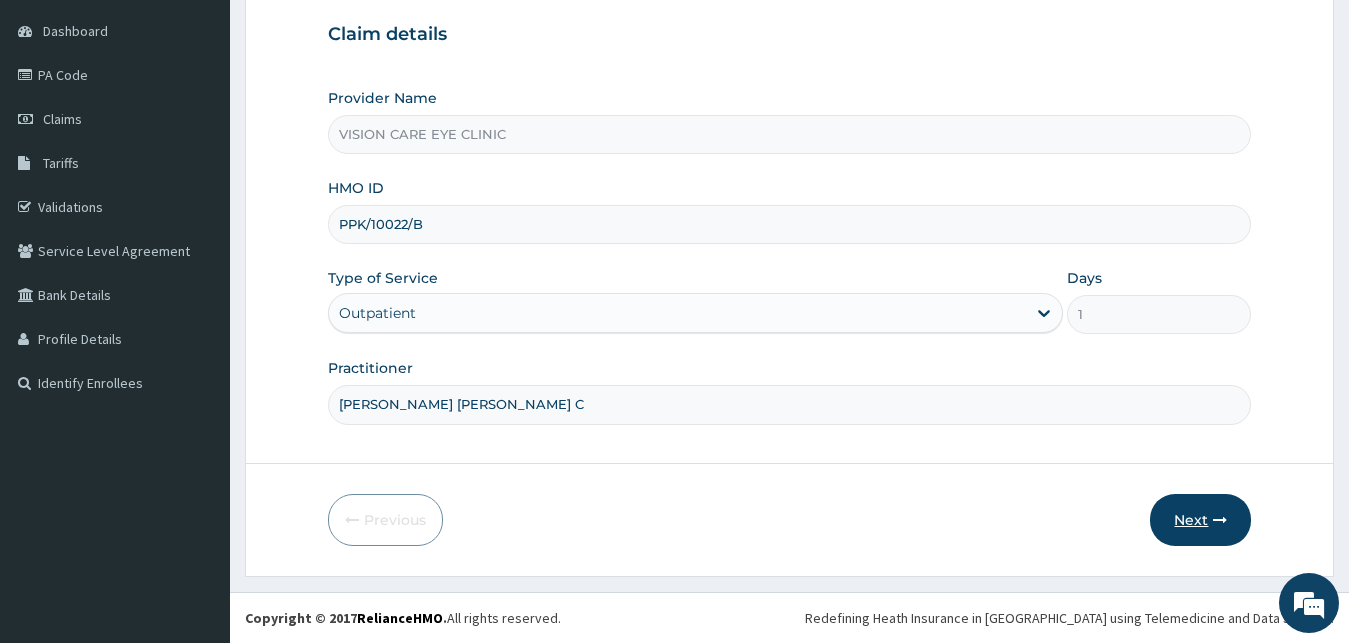 type on "PPK/10022/B" 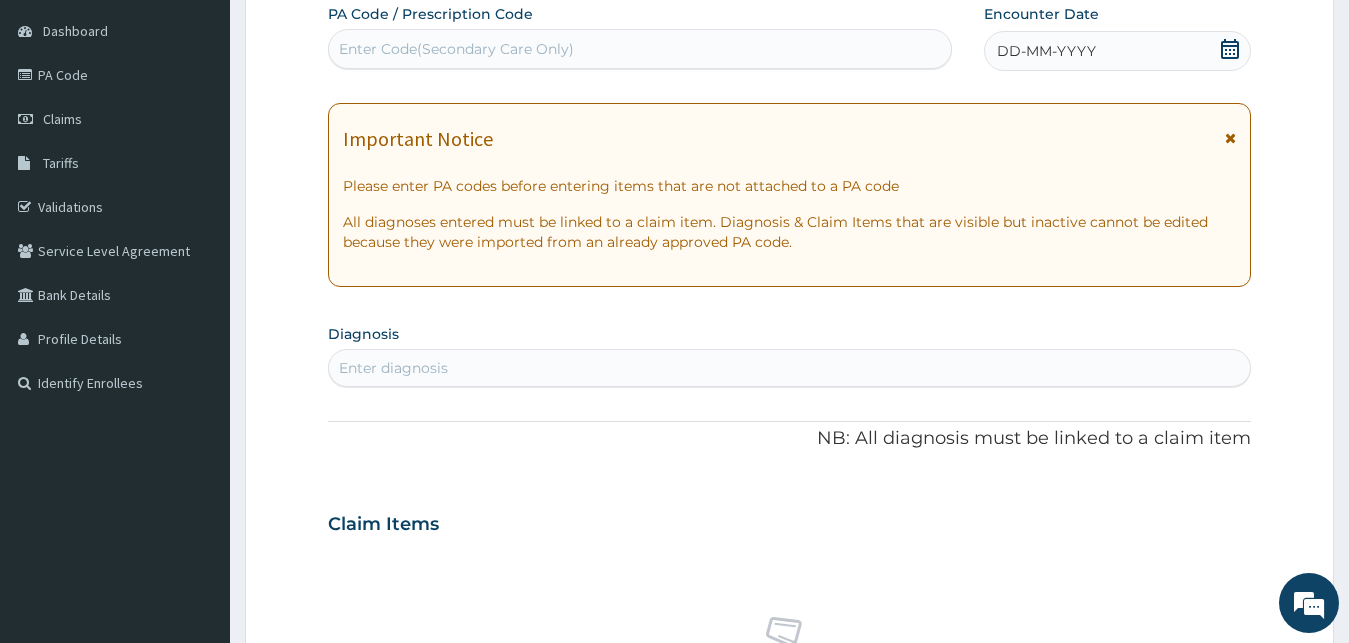 click on "Enter Code(Secondary Care Only)" at bounding box center [456, 49] 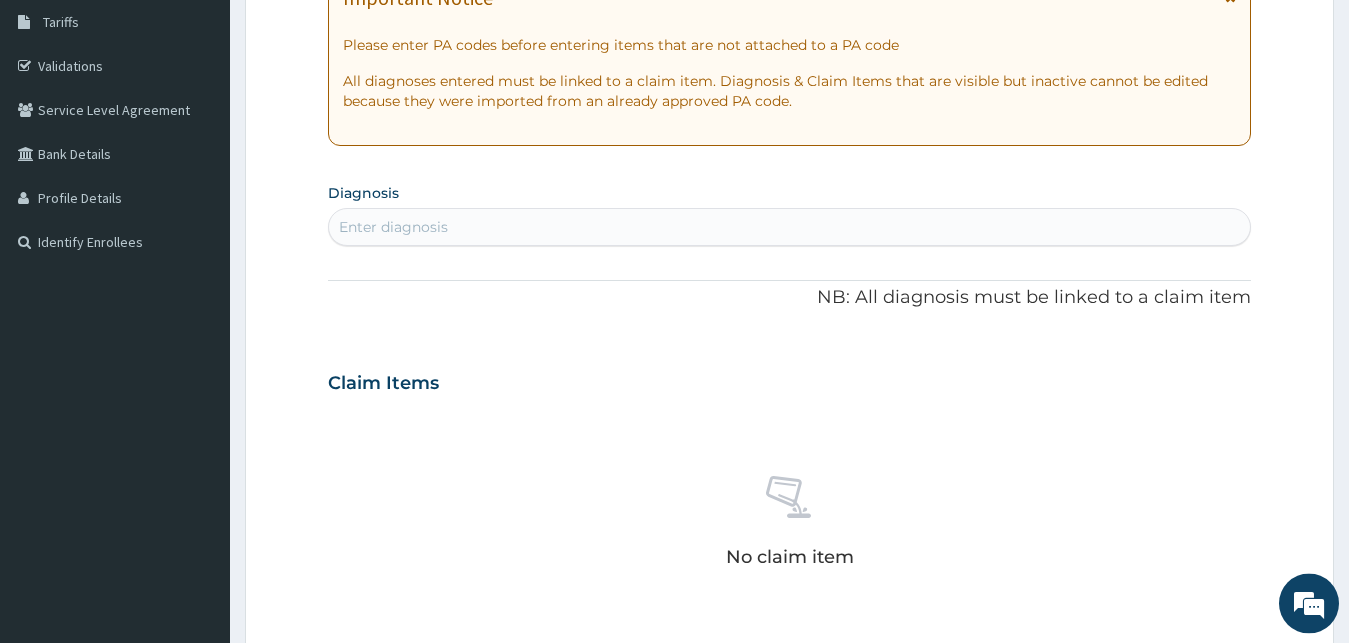 scroll, scrollTop: 181, scrollLeft: 0, axis: vertical 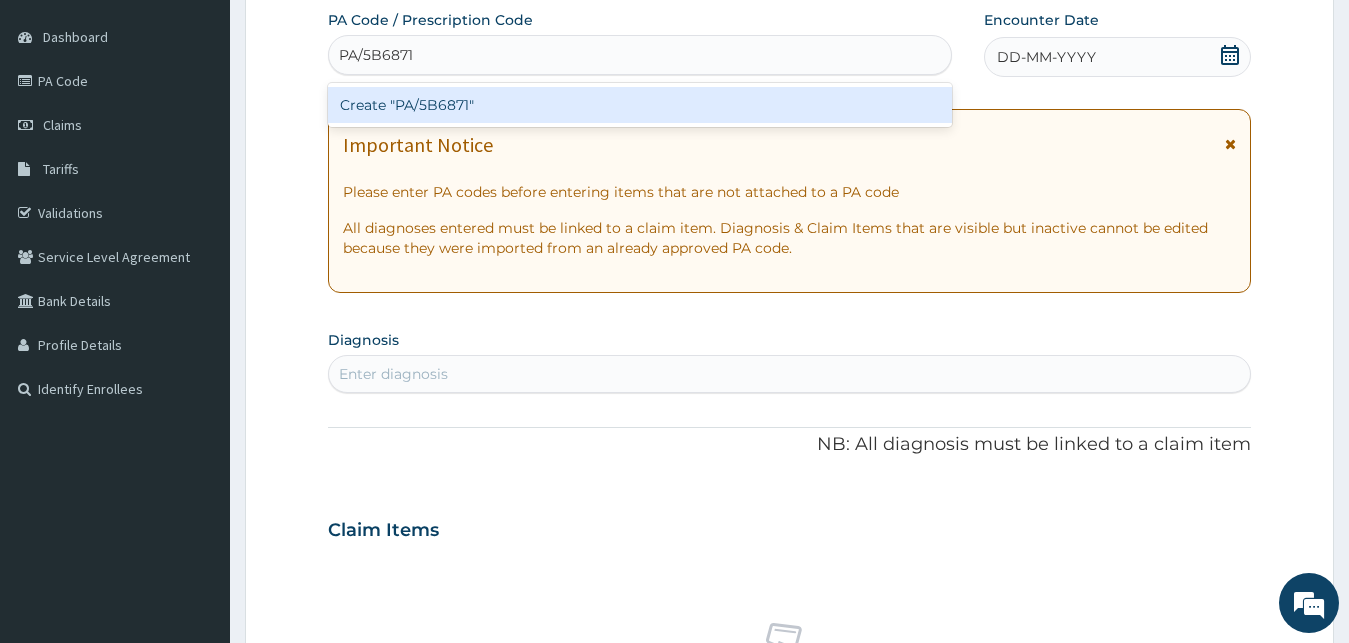click on "Create "PA/5B6871"" at bounding box center (640, 105) 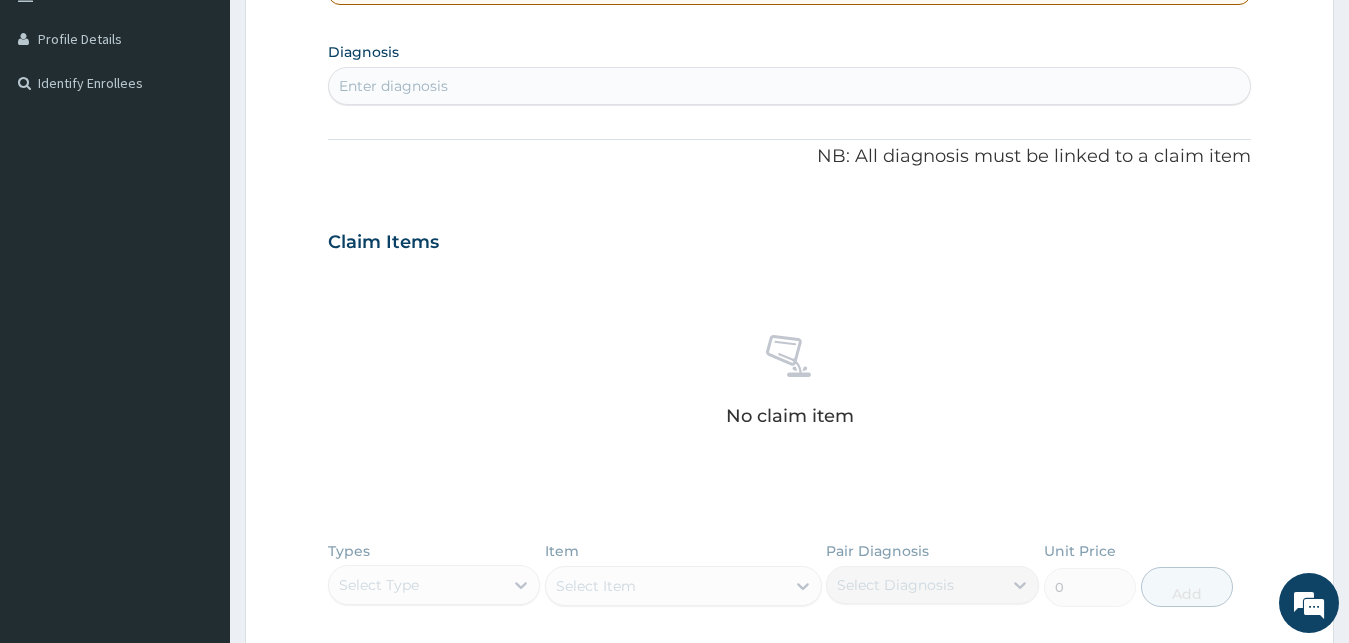 scroll, scrollTop: 0, scrollLeft: 0, axis: both 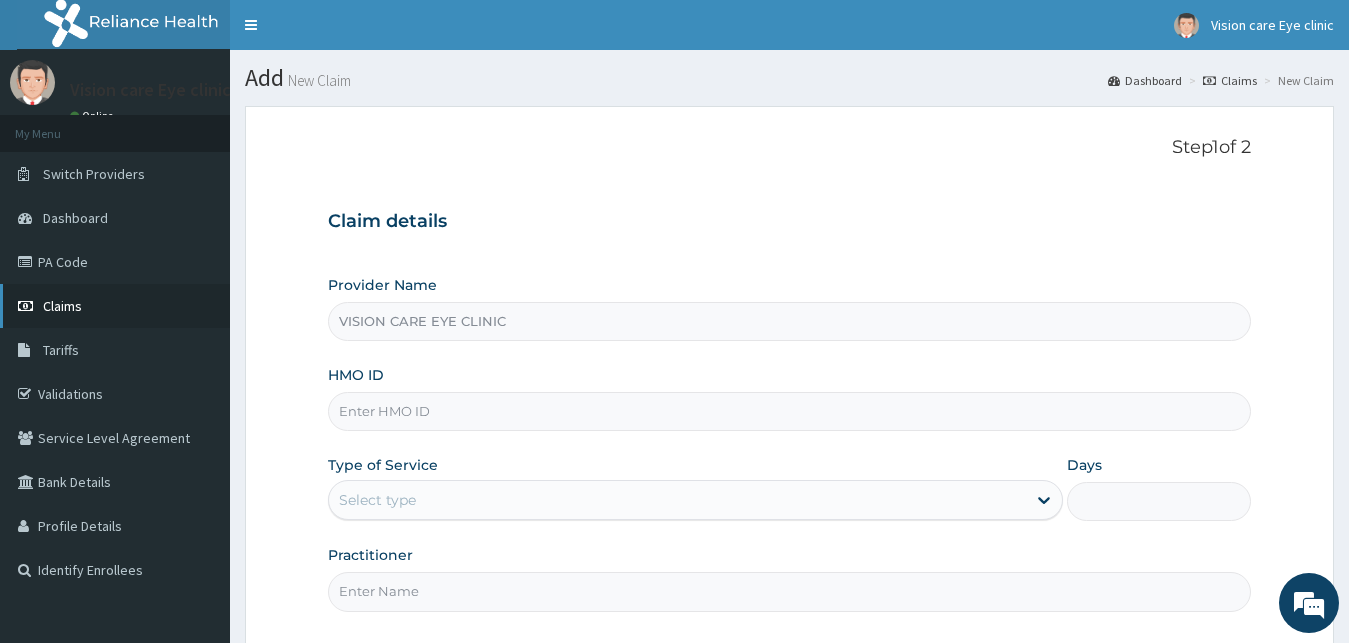 click on "Claims" at bounding box center (62, 306) 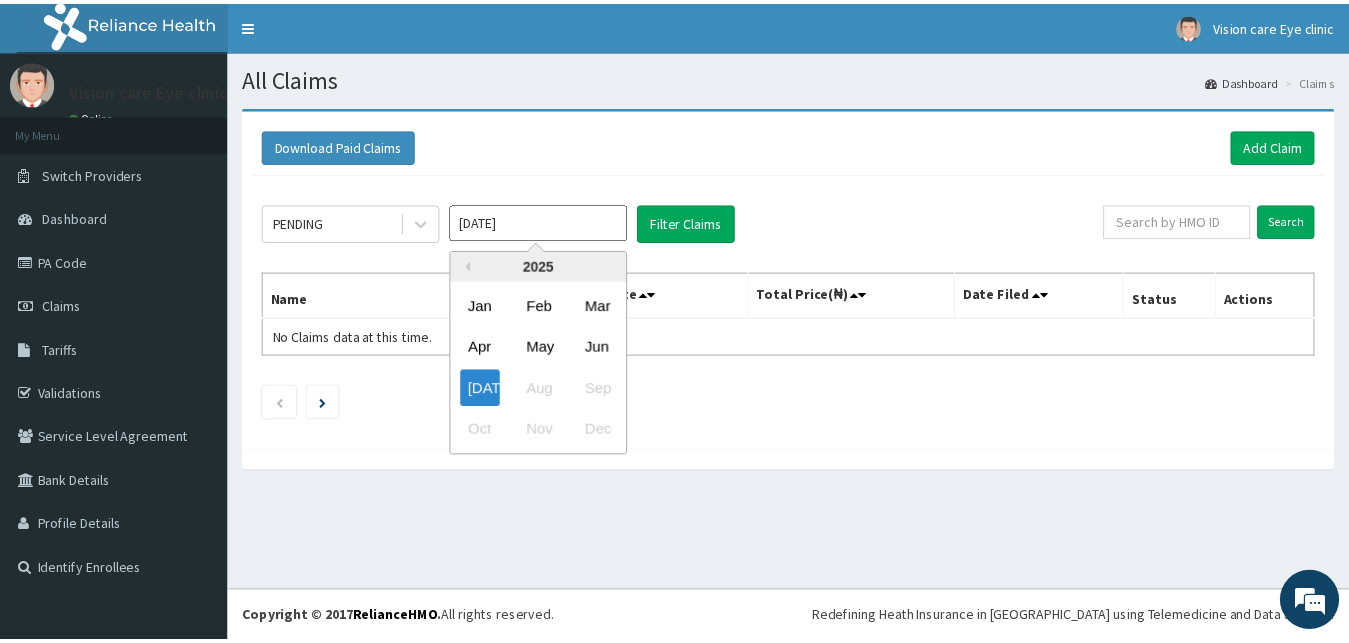 scroll, scrollTop: 0, scrollLeft: 0, axis: both 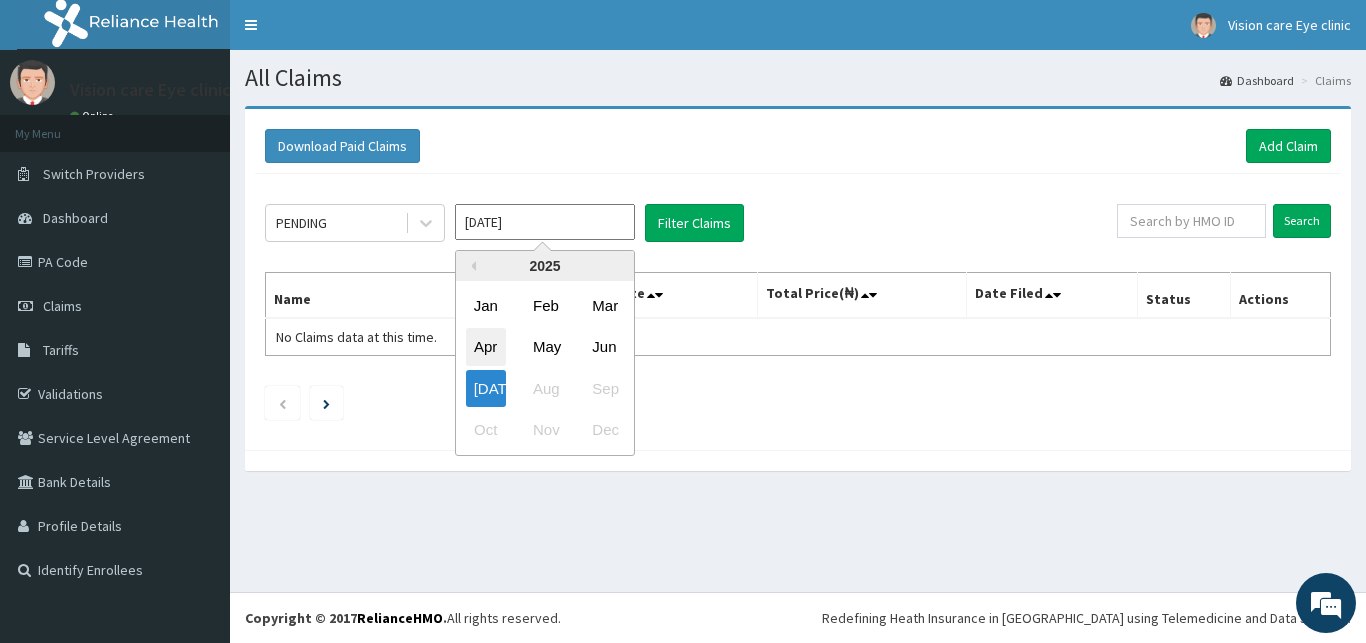 click on "Apr" at bounding box center (486, 347) 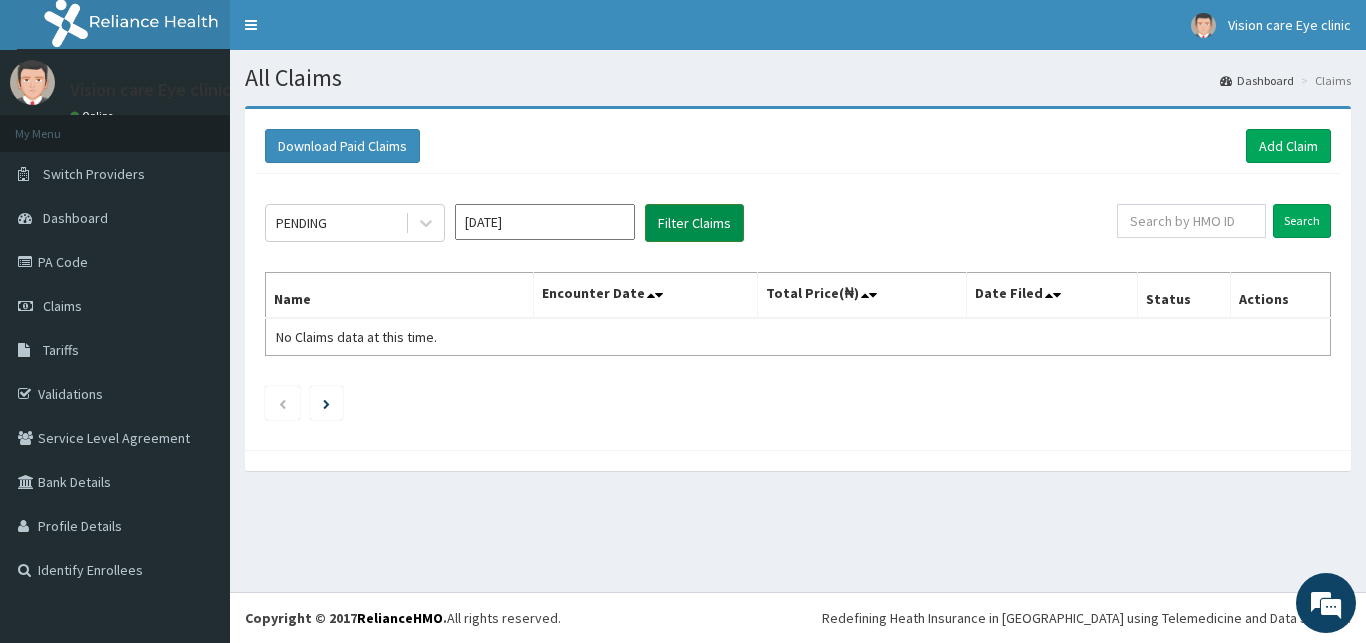 click on "Filter Claims" at bounding box center (694, 223) 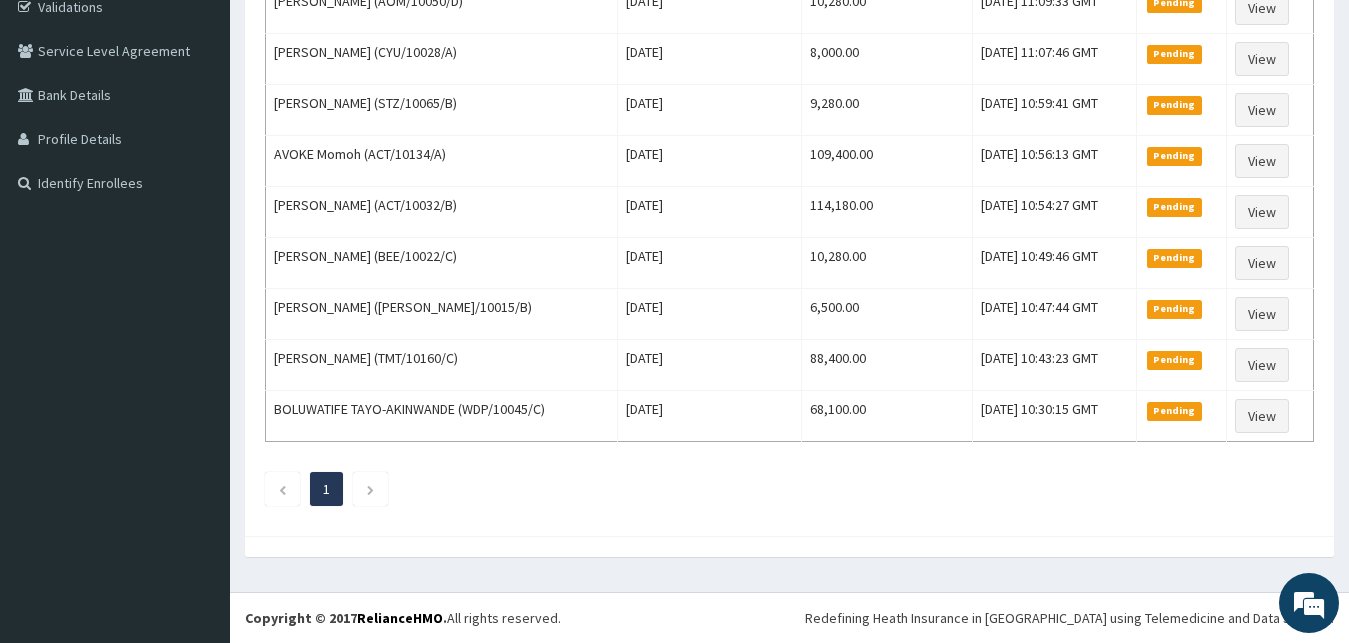 scroll, scrollTop: 81, scrollLeft: 0, axis: vertical 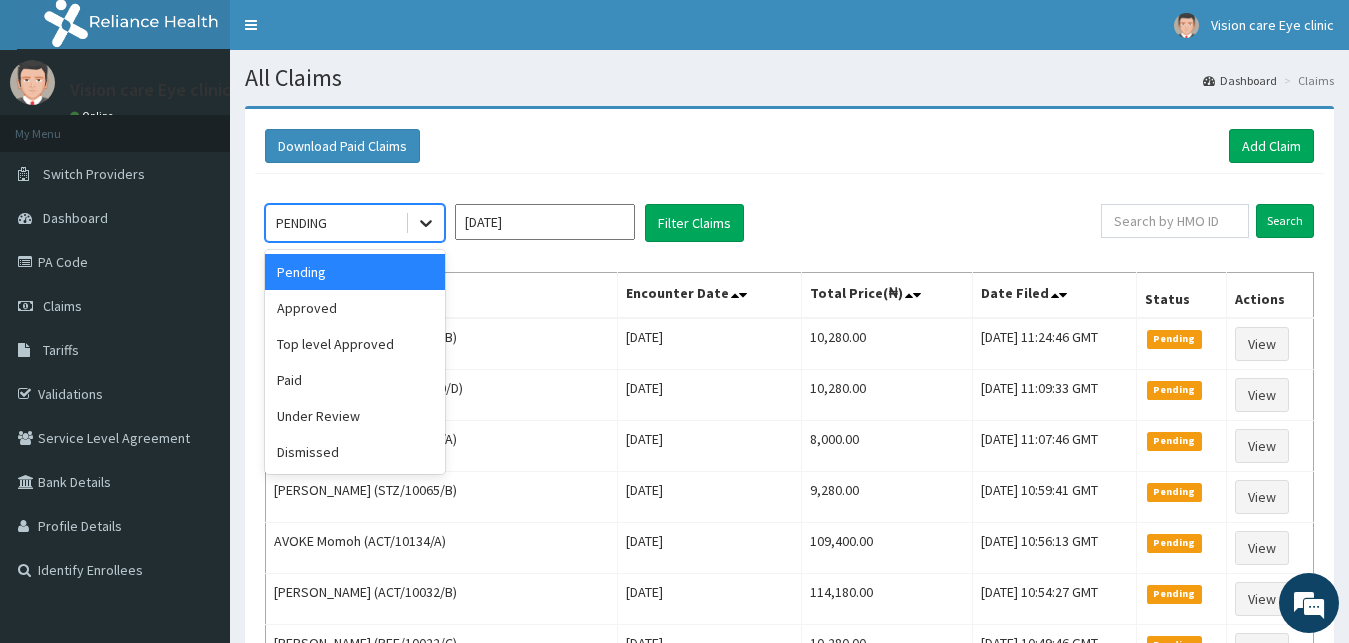 click 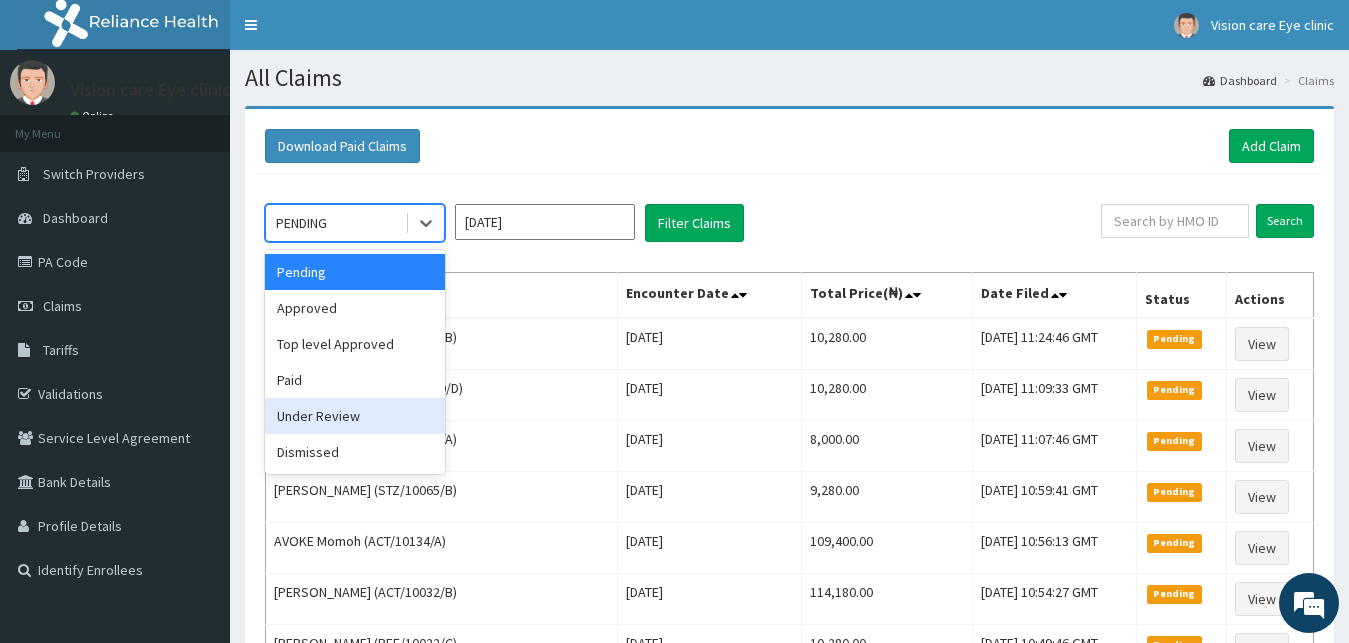 click on "Under Review" at bounding box center [355, 416] 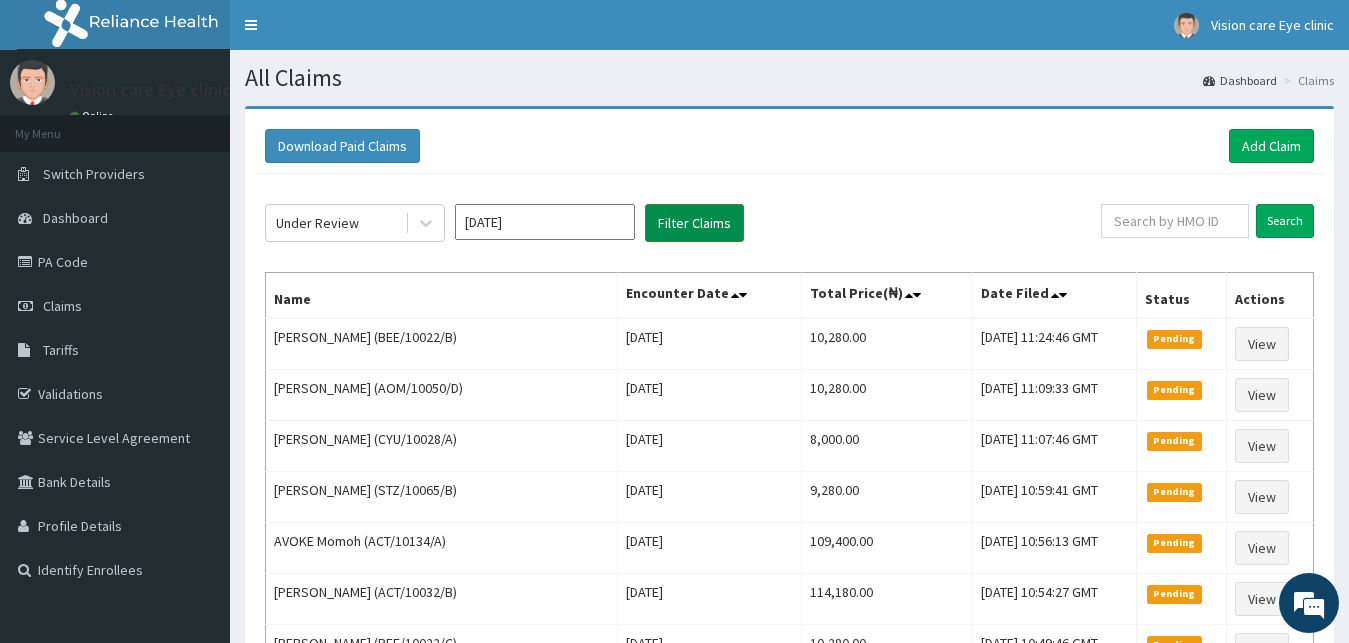 click on "Filter Claims" at bounding box center [694, 223] 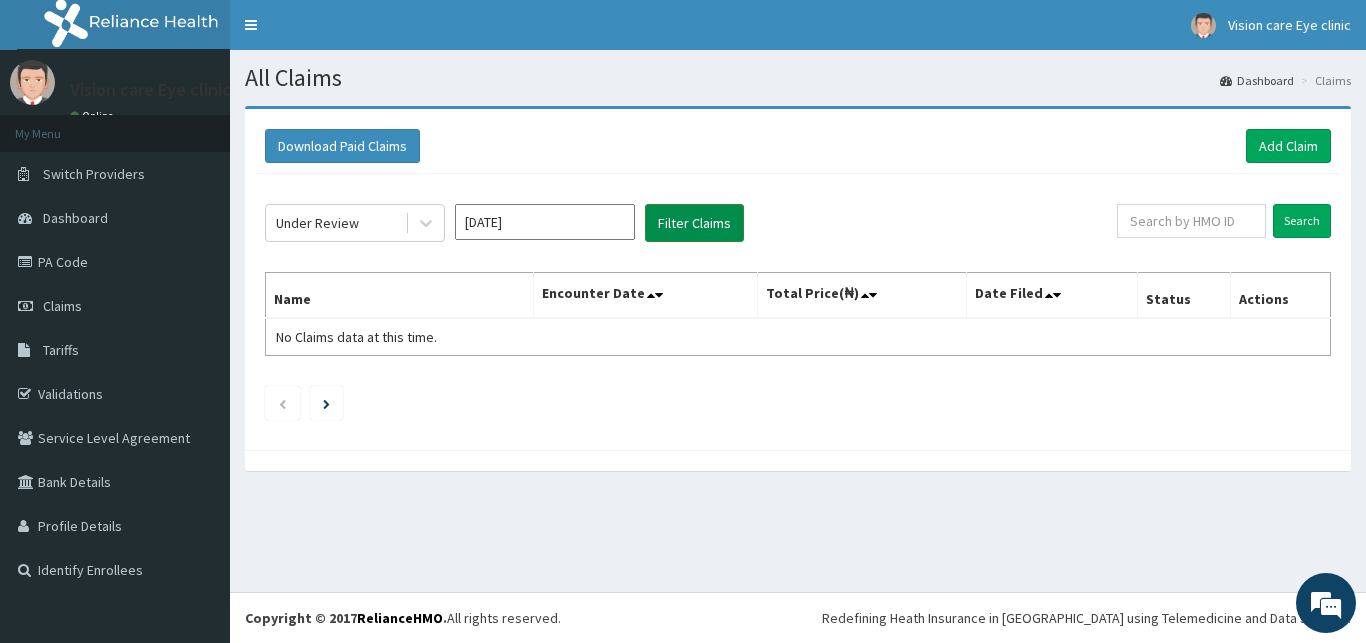 click on "Filter Claims" at bounding box center [694, 223] 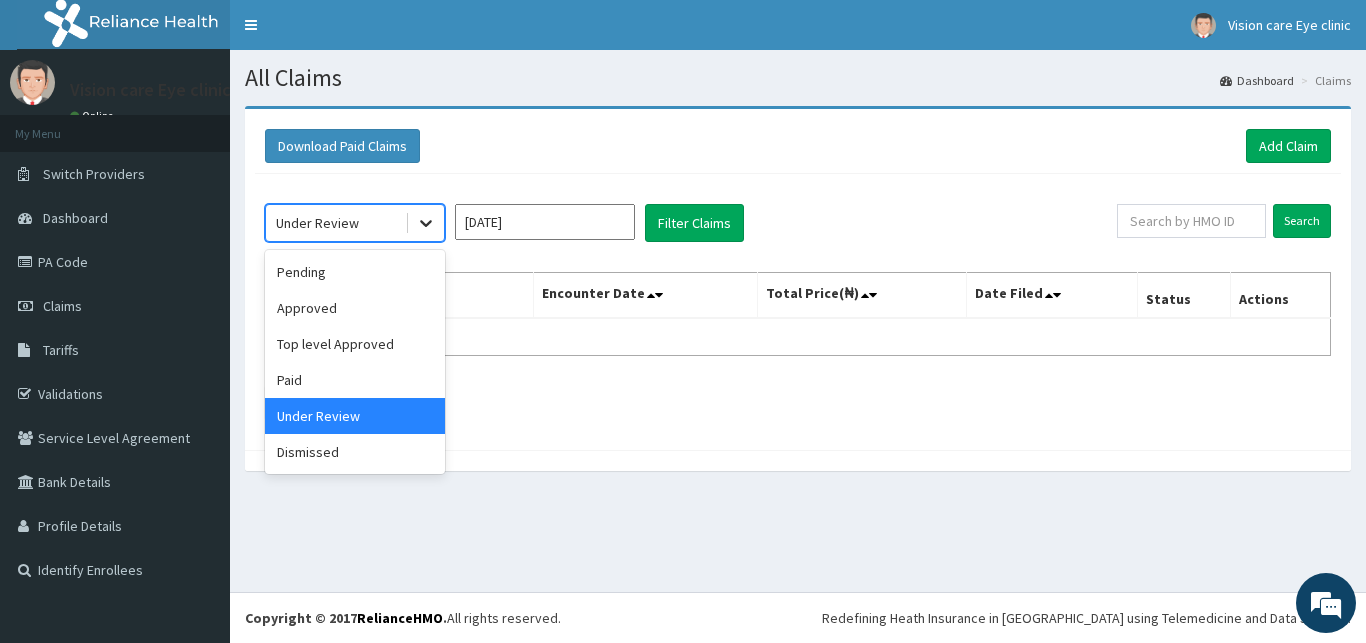 click 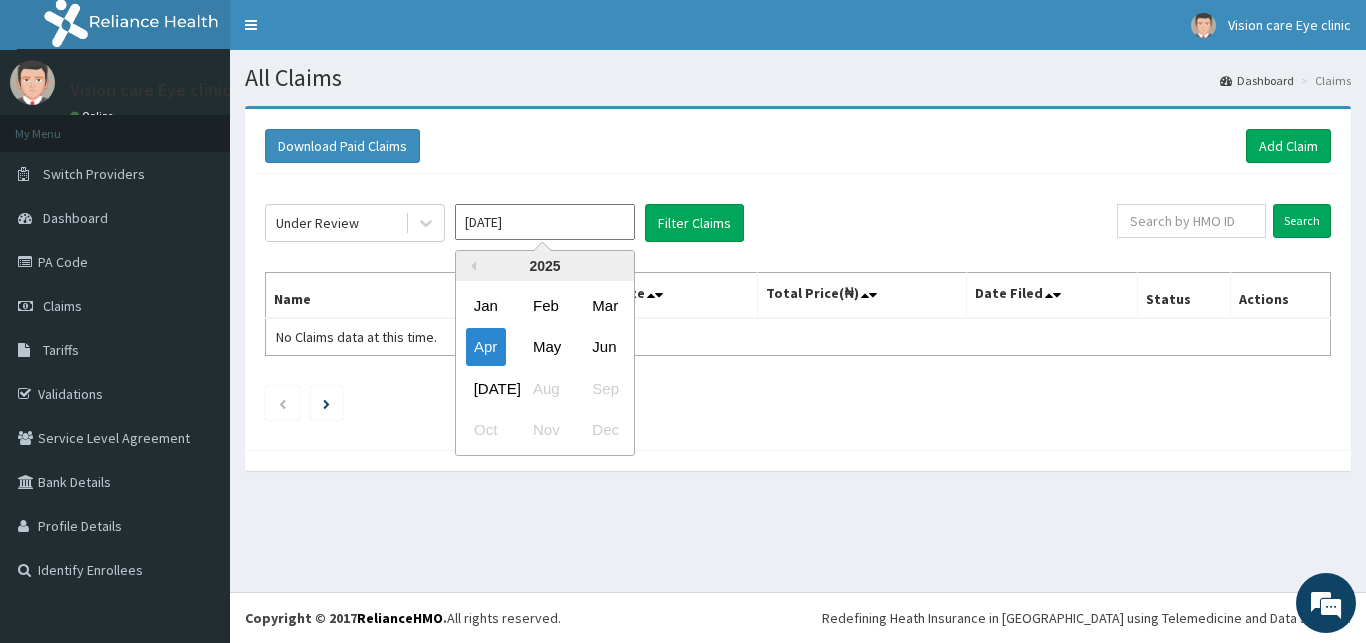 click on "[DATE]" at bounding box center (545, 222) 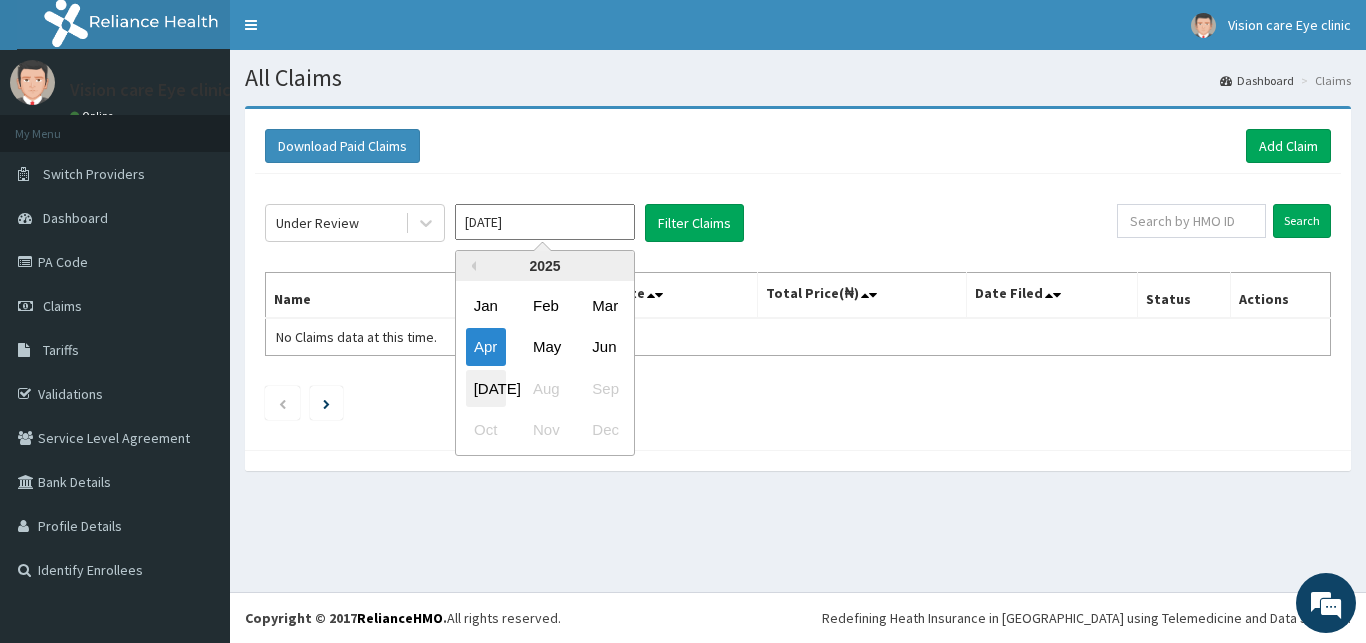 click on "[DATE]" at bounding box center [486, 388] 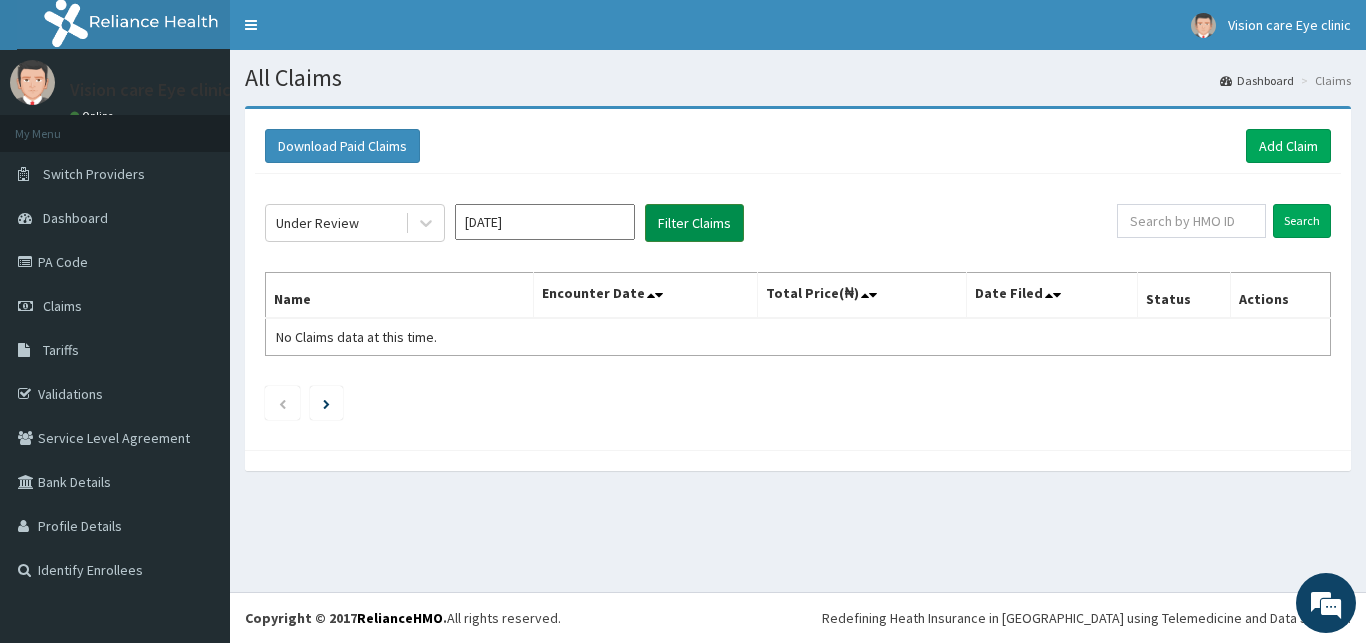 click on "Filter Claims" at bounding box center [694, 223] 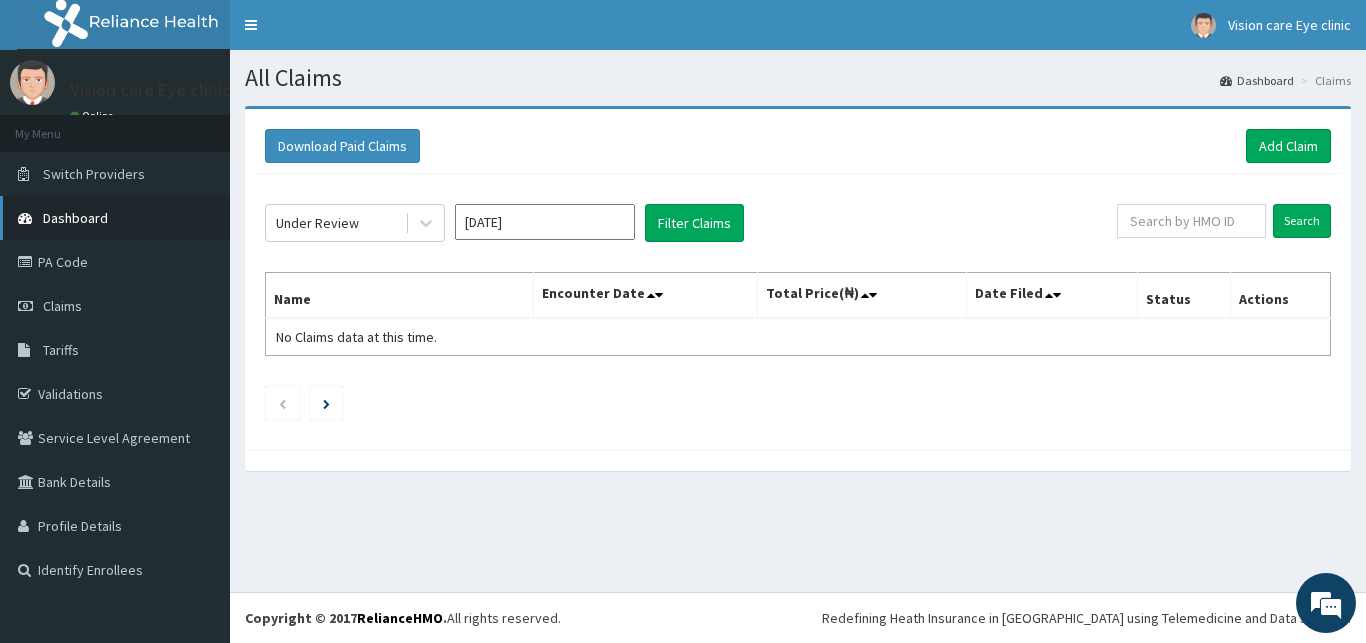 click on "Dashboard" at bounding box center (75, 218) 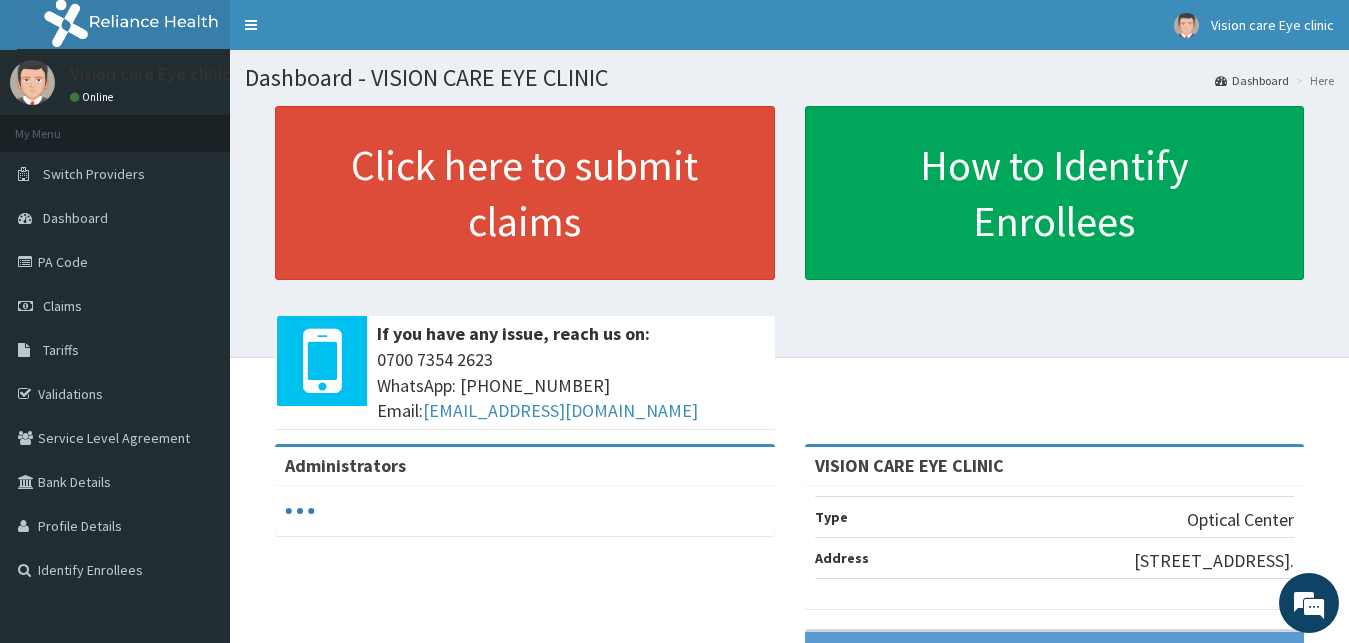 scroll, scrollTop: 0, scrollLeft: 0, axis: both 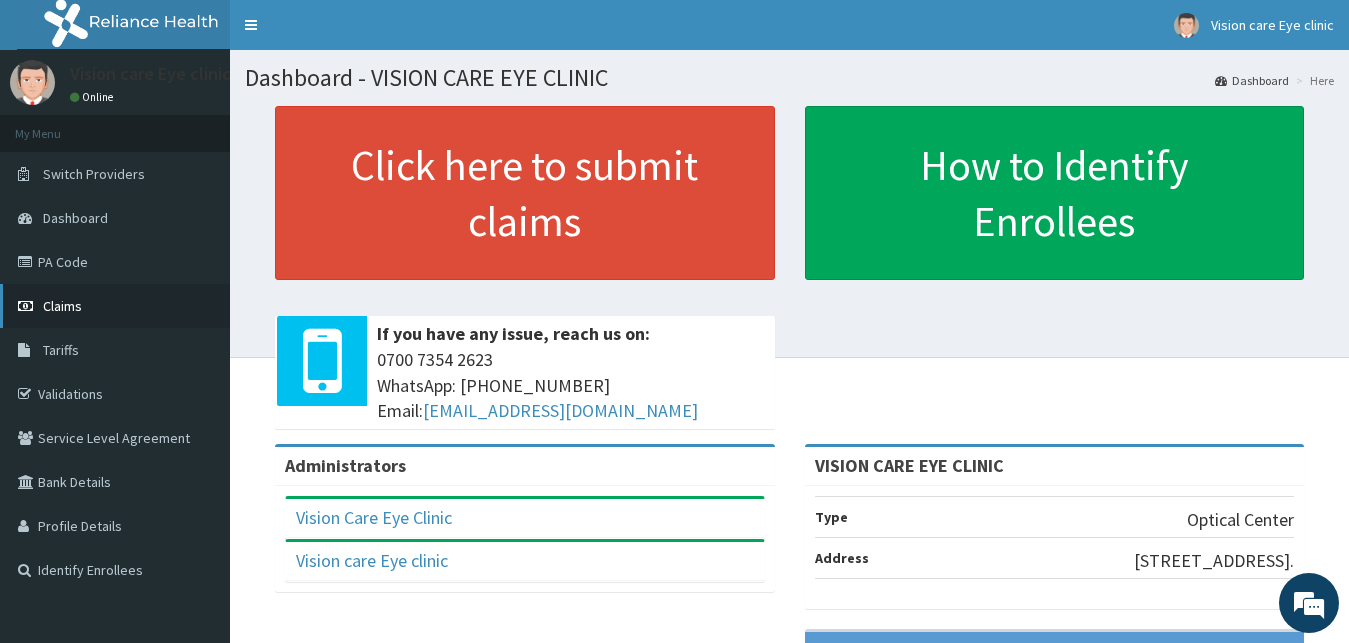 click on "Claims" at bounding box center [62, 306] 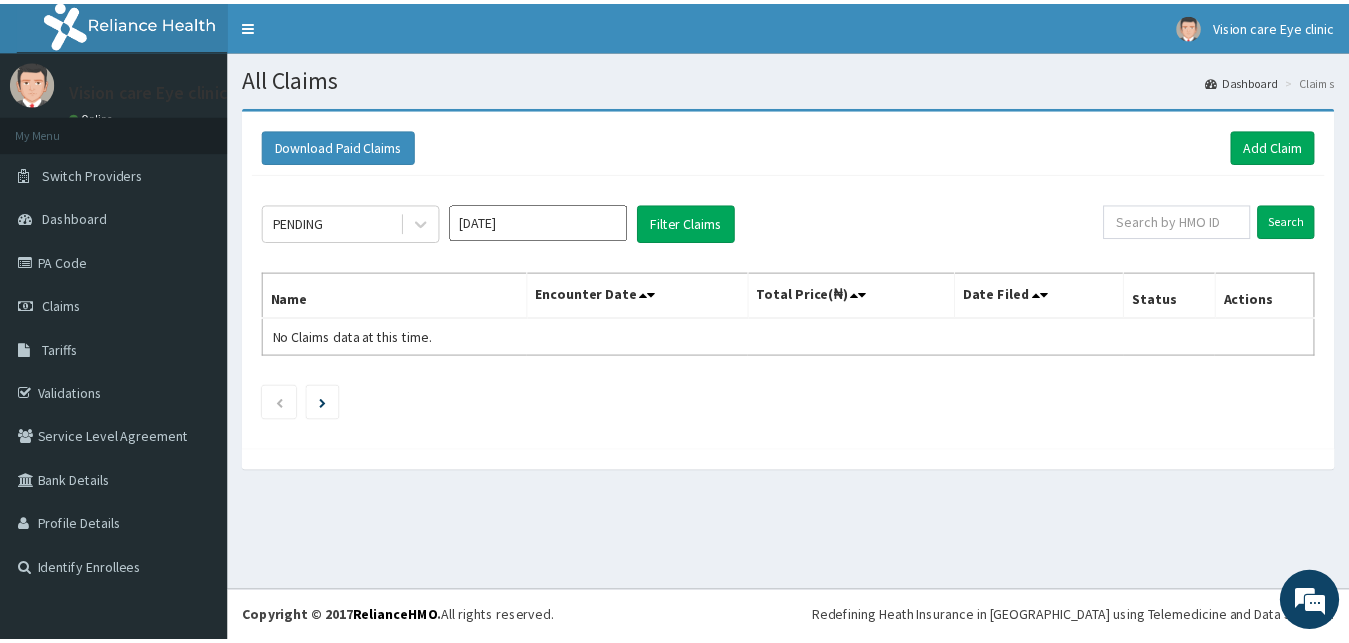 scroll, scrollTop: 0, scrollLeft: 0, axis: both 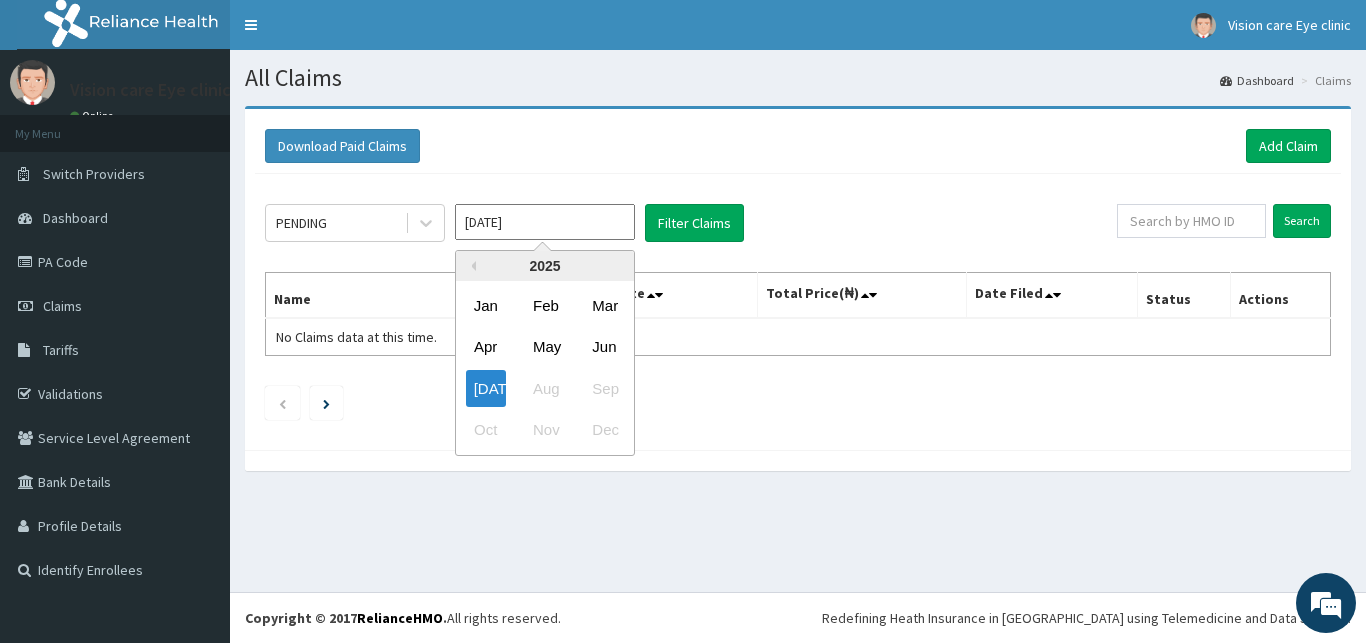click on "[DATE]" at bounding box center (545, 222) 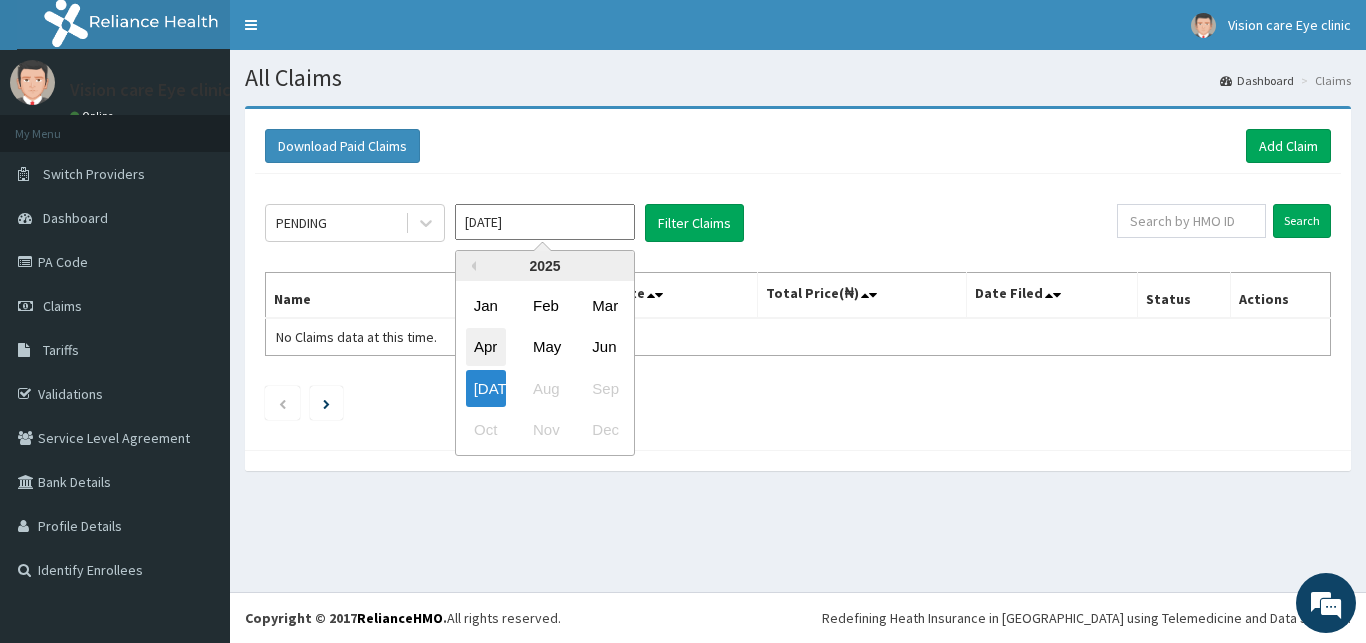 click on "Apr" at bounding box center (486, 347) 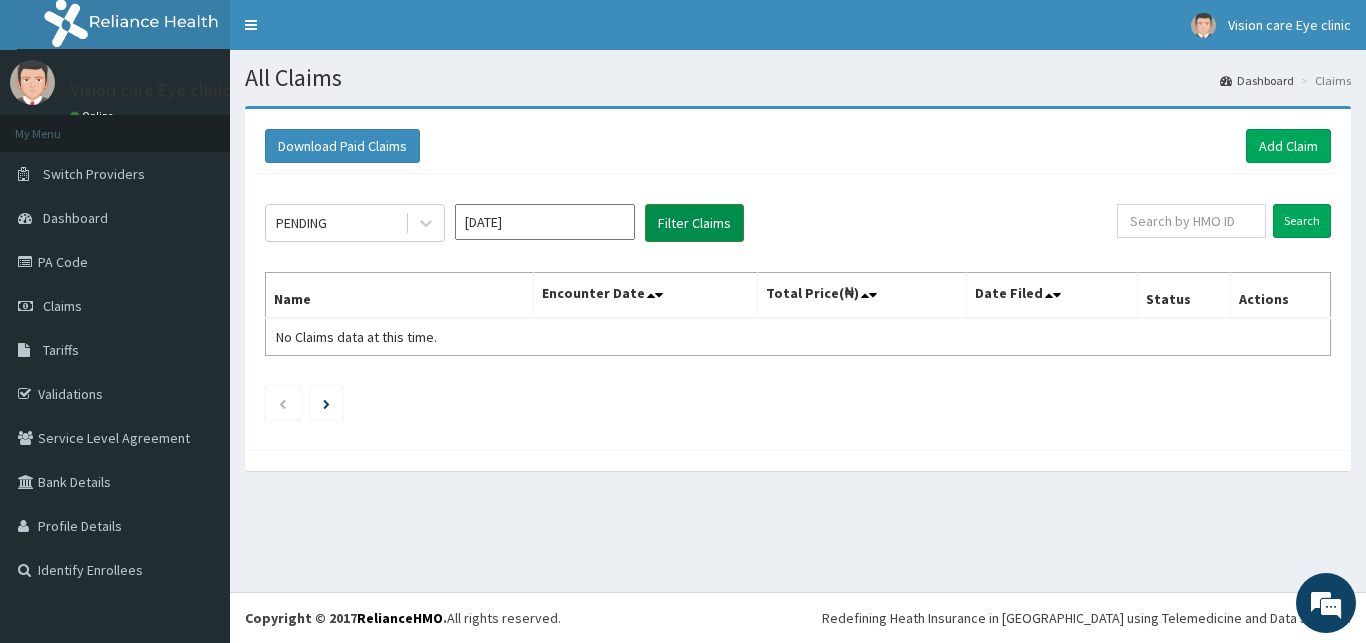 click on "Filter Claims" at bounding box center [694, 223] 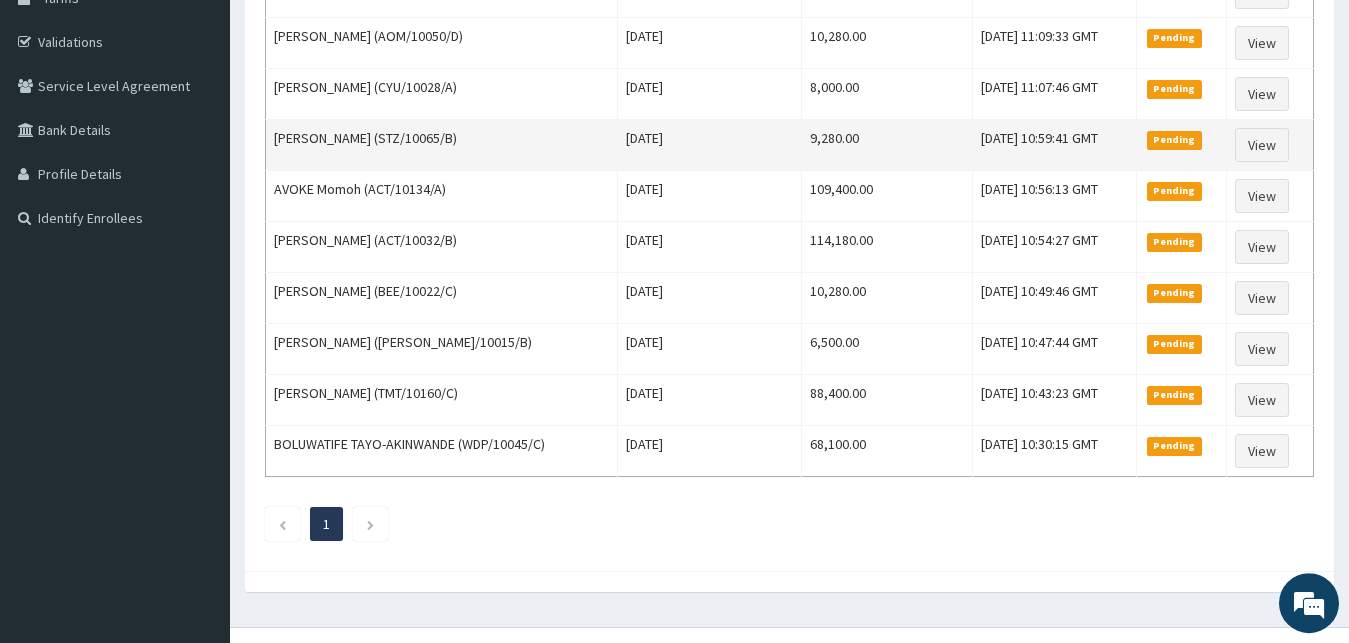 scroll, scrollTop: 387, scrollLeft: 0, axis: vertical 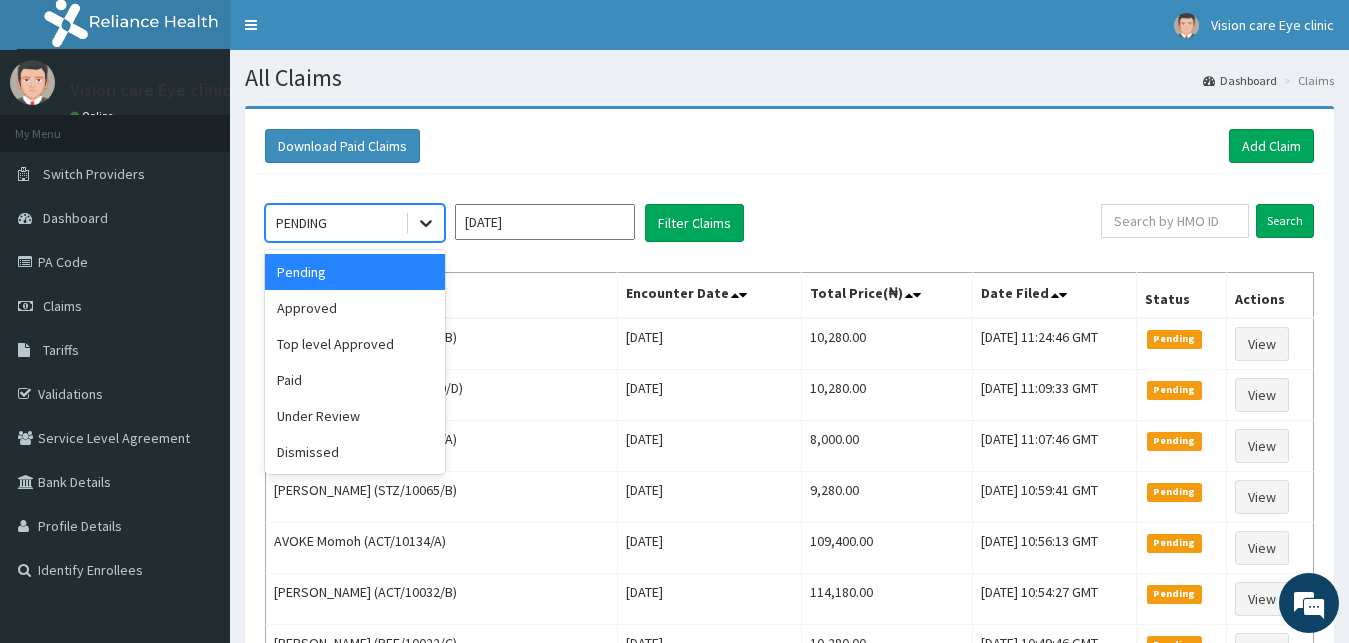 click 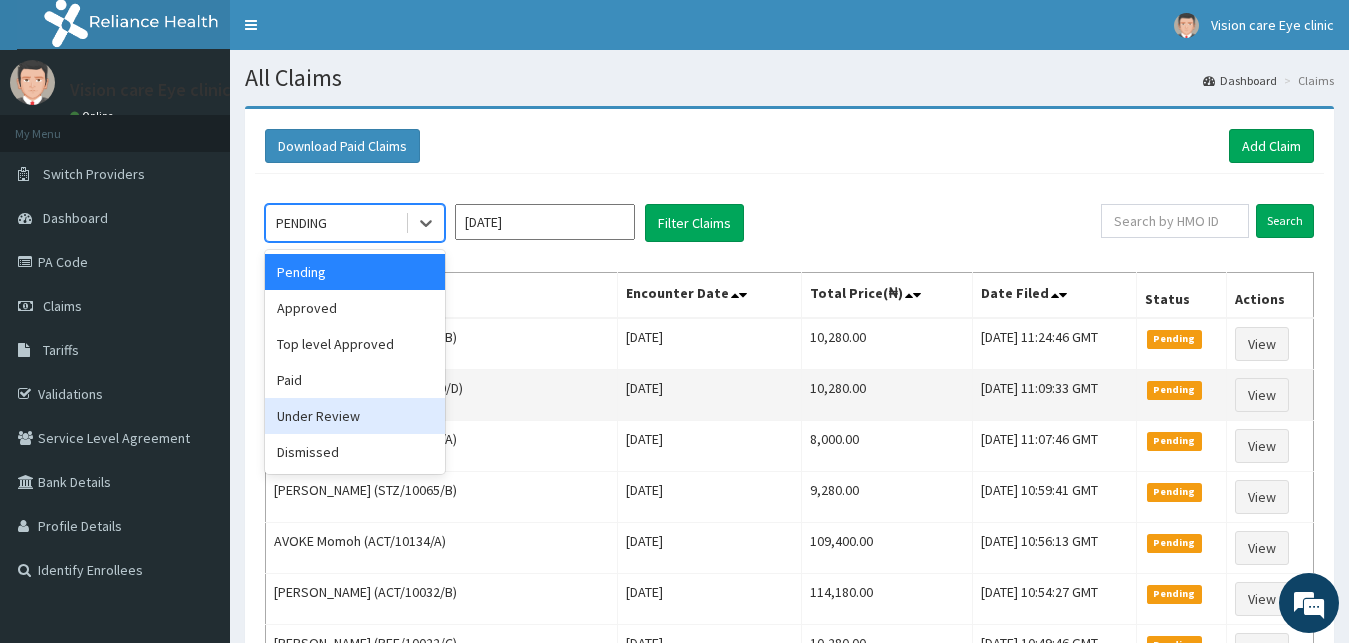click on "Under Review" at bounding box center [355, 416] 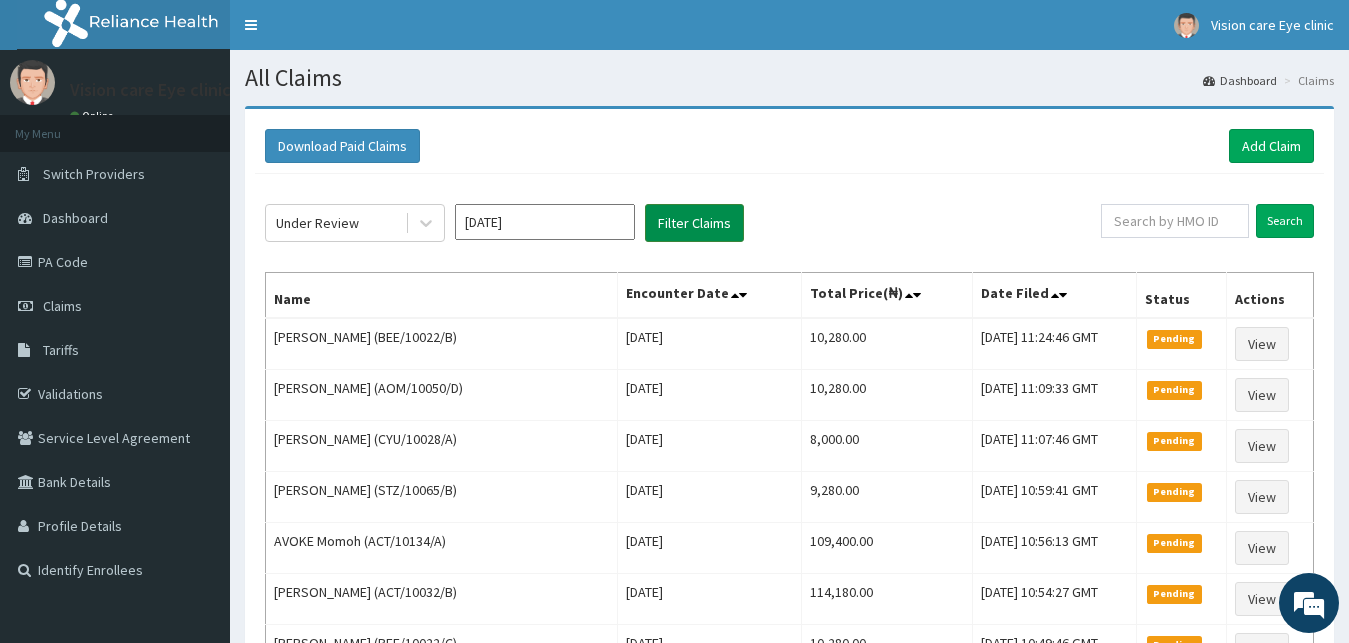click on "Filter Claims" at bounding box center (694, 223) 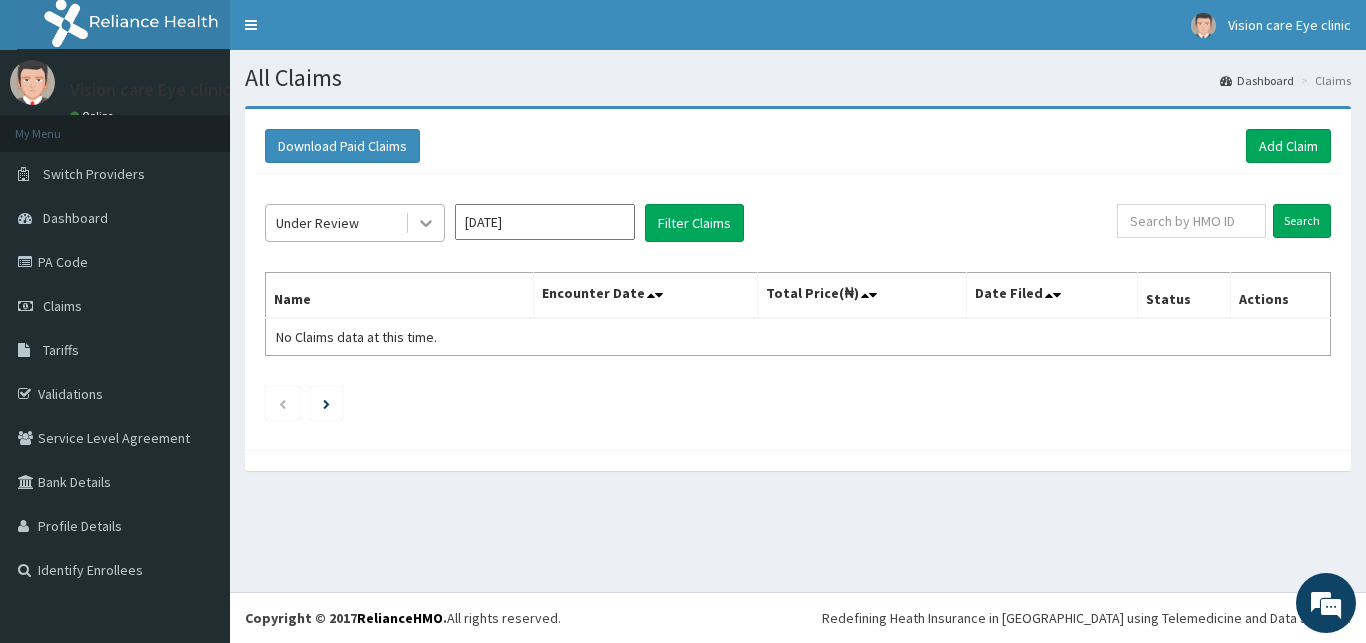 click 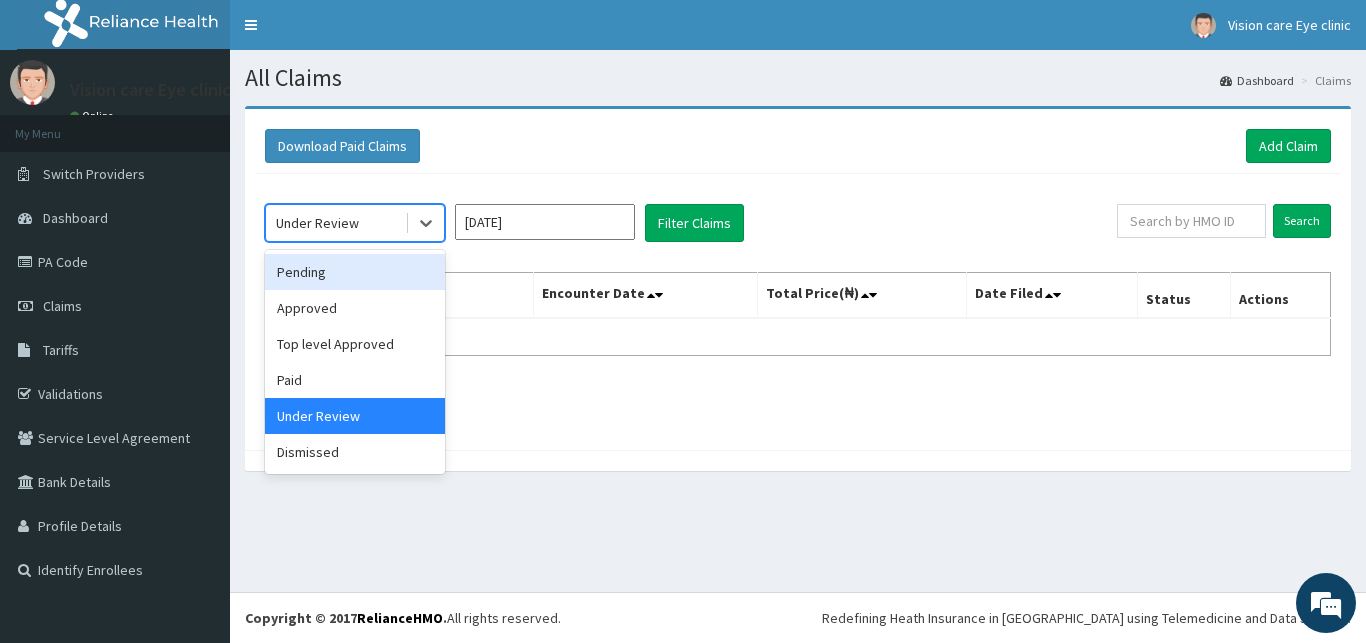 click on "Pending" at bounding box center (355, 272) 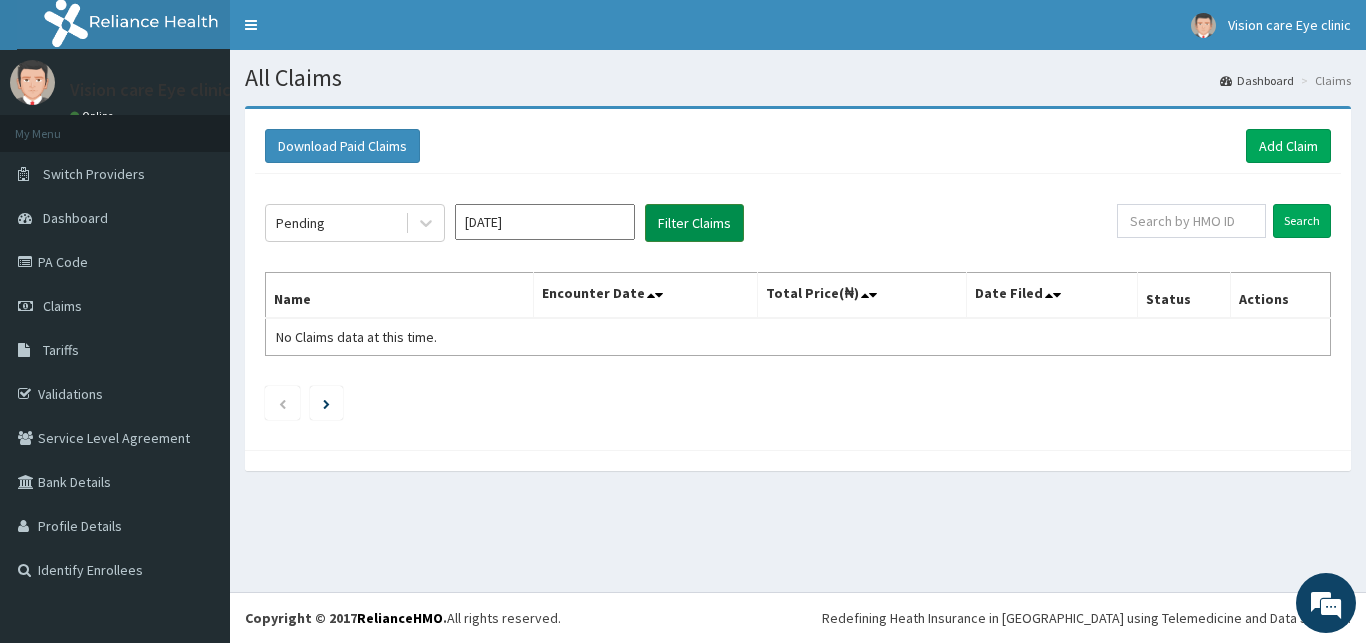 click on "Filter Claims" at bounding box center [694, 223] 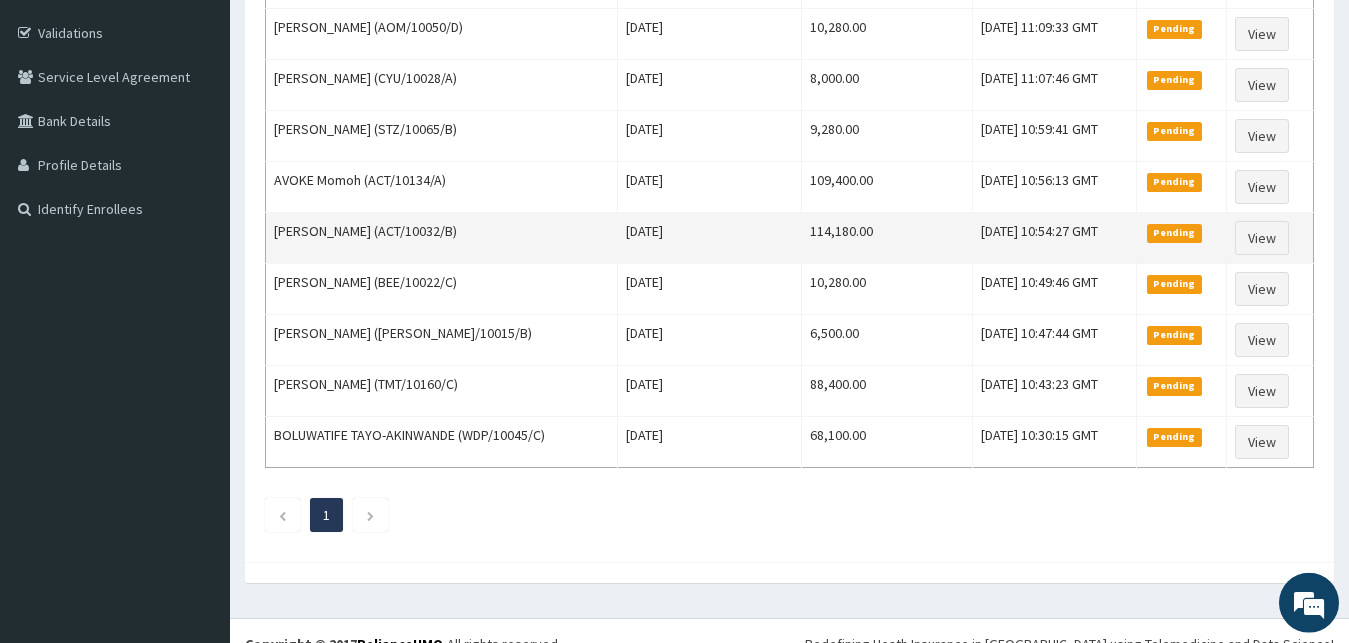 scroll, scrollTop: 387, scrollLeft: 0, axis: vertical 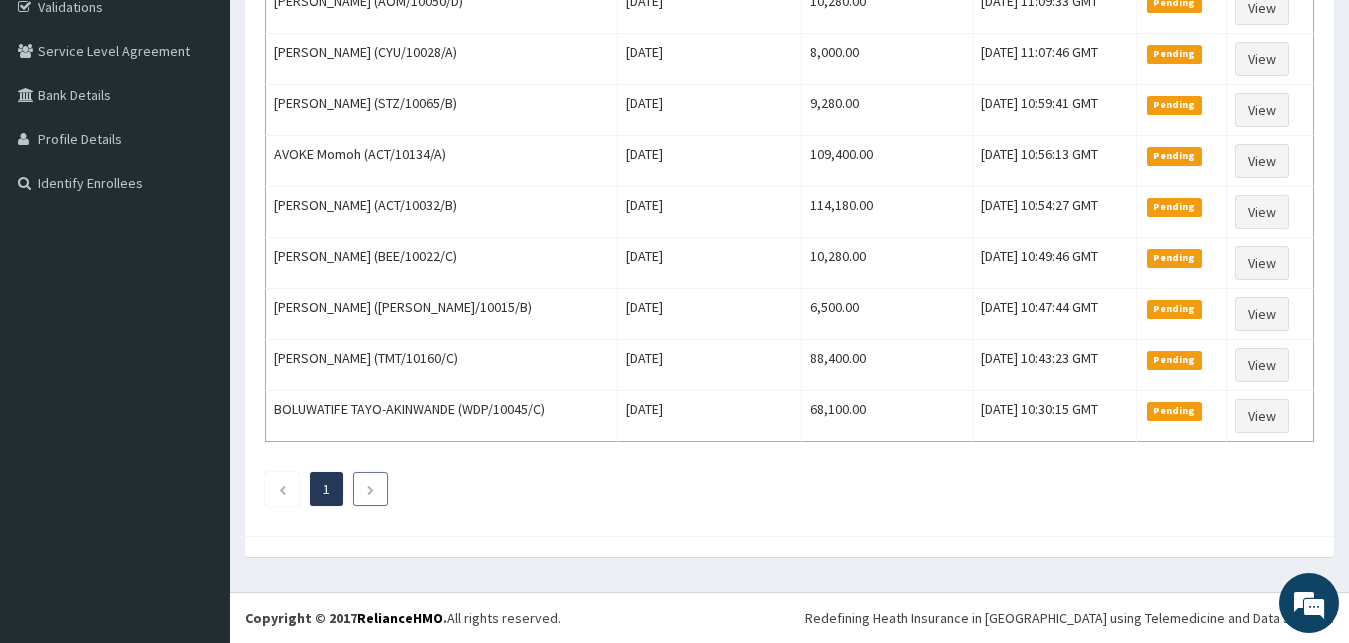 click at bounding box center [370, 490] 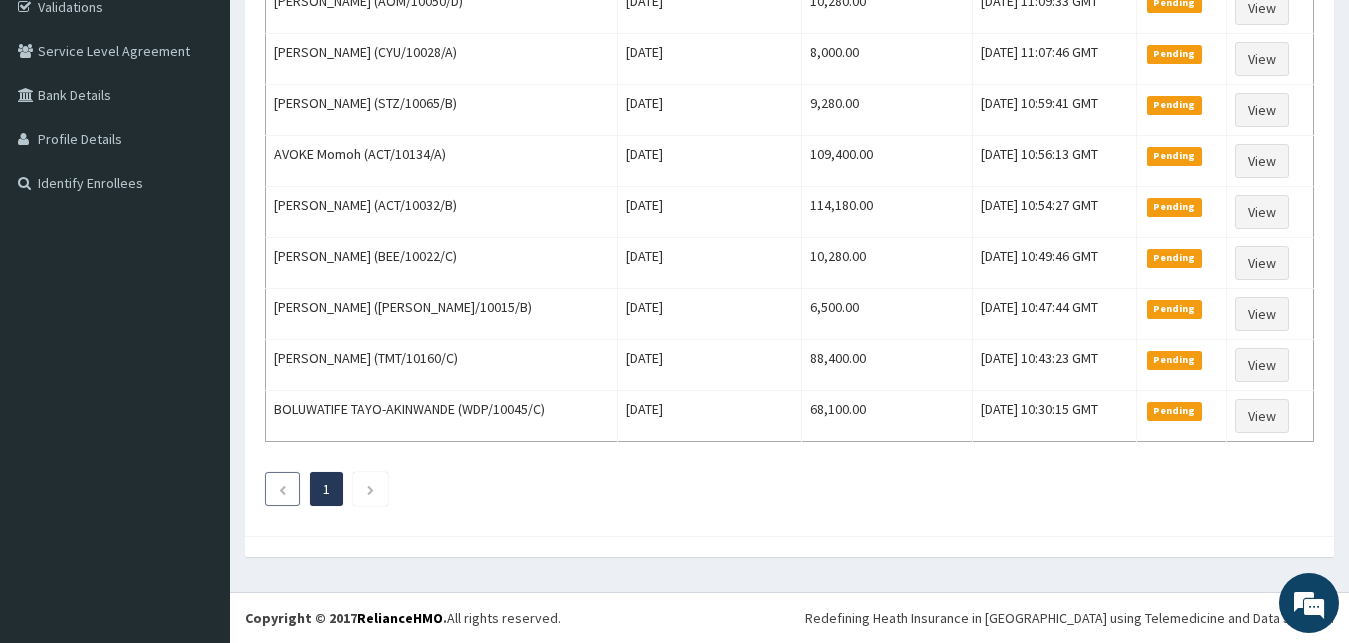 click at bounding box center (282, 490) 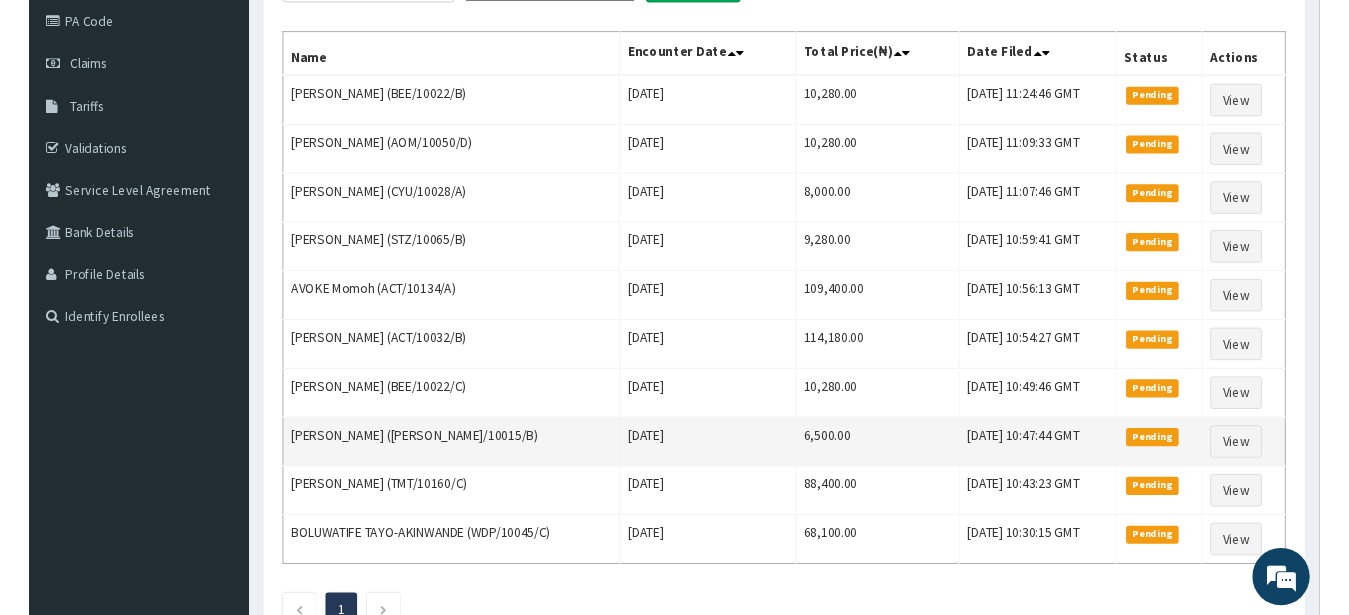 scroll, scrollTop: 0, scrollLeft: 0, axis: both 